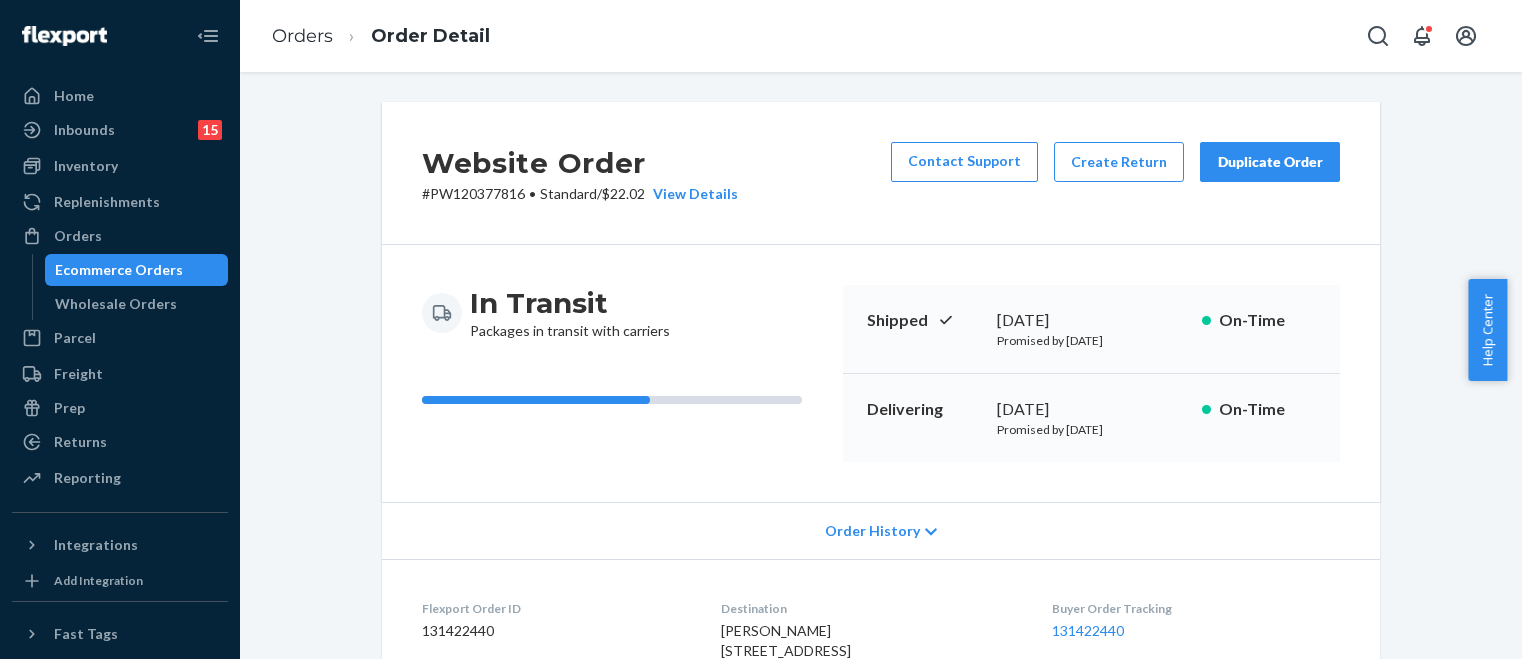 scroll, scrollTop: 0, scrollLeft: 0, axis: both 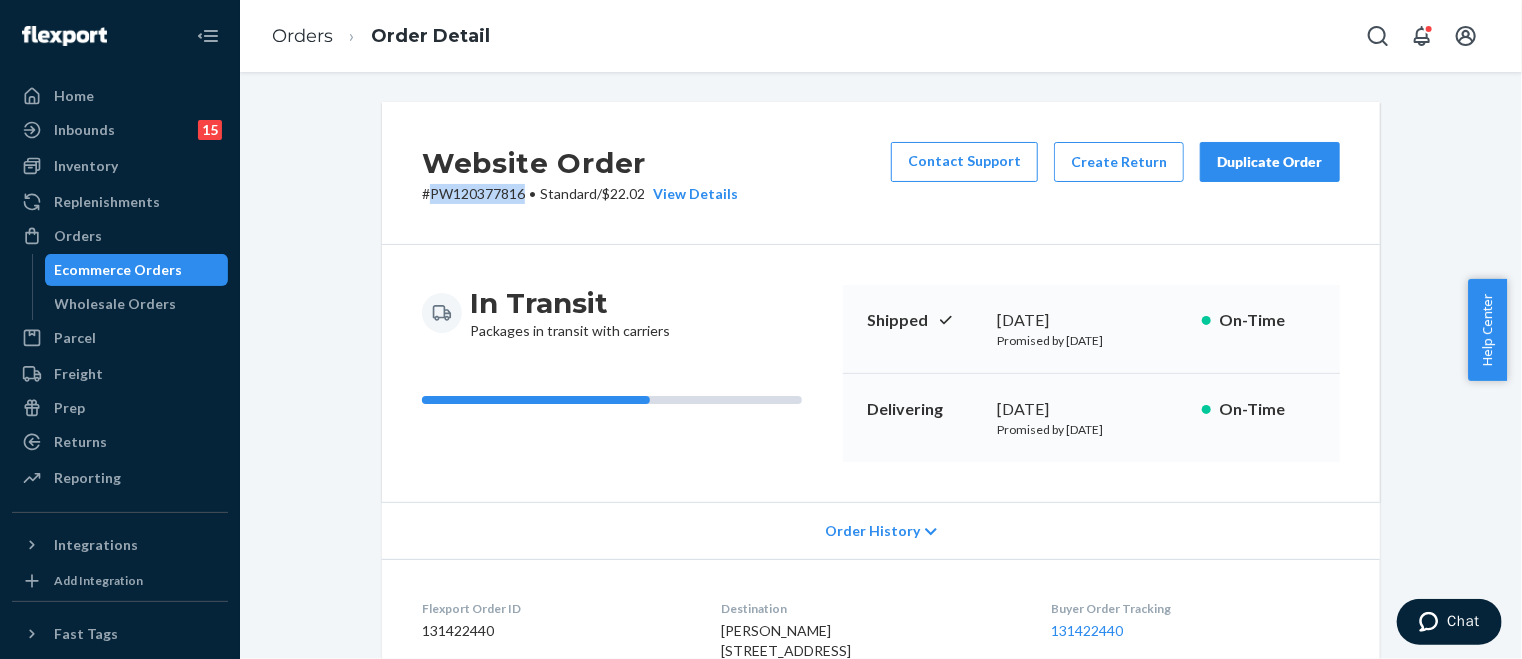 click on "Ecommerce Orders" at bounding box center (119, 270) 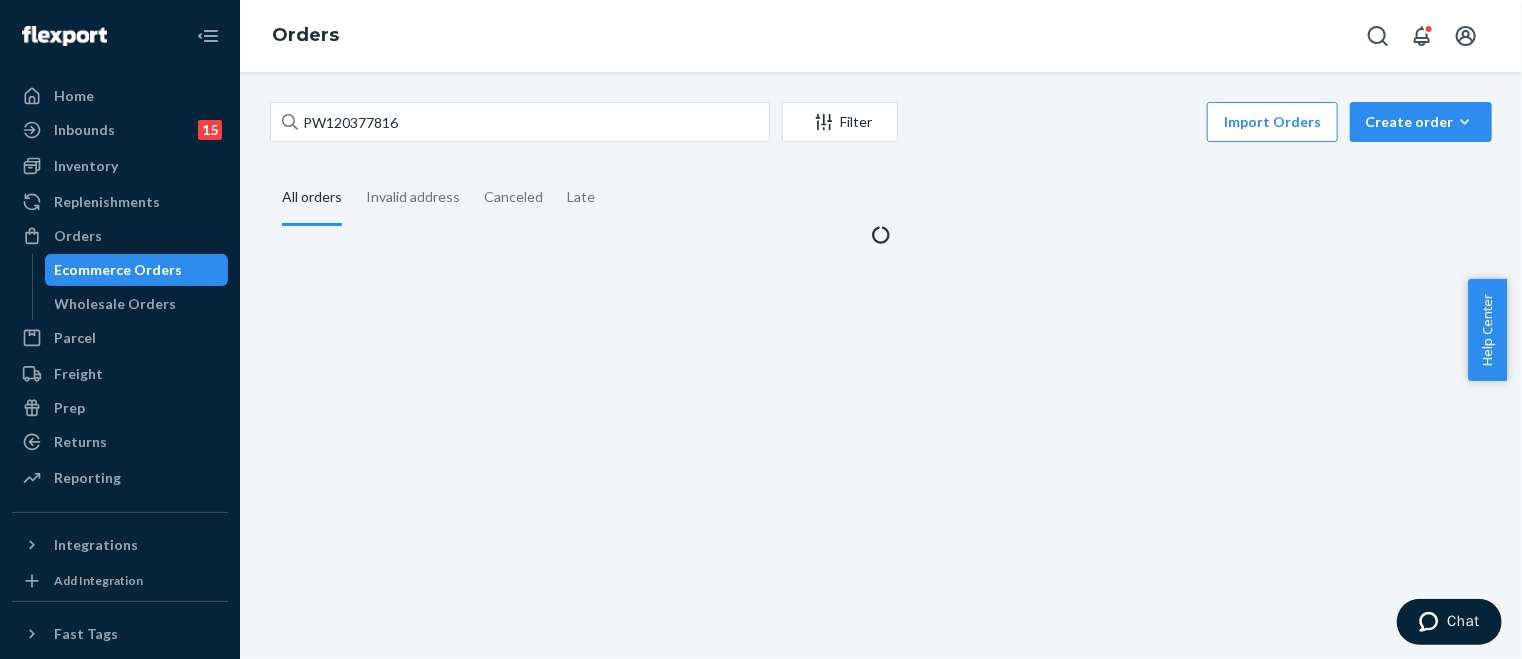 scroll, scrollTop: 0, scrollLeft: 0, axis: both 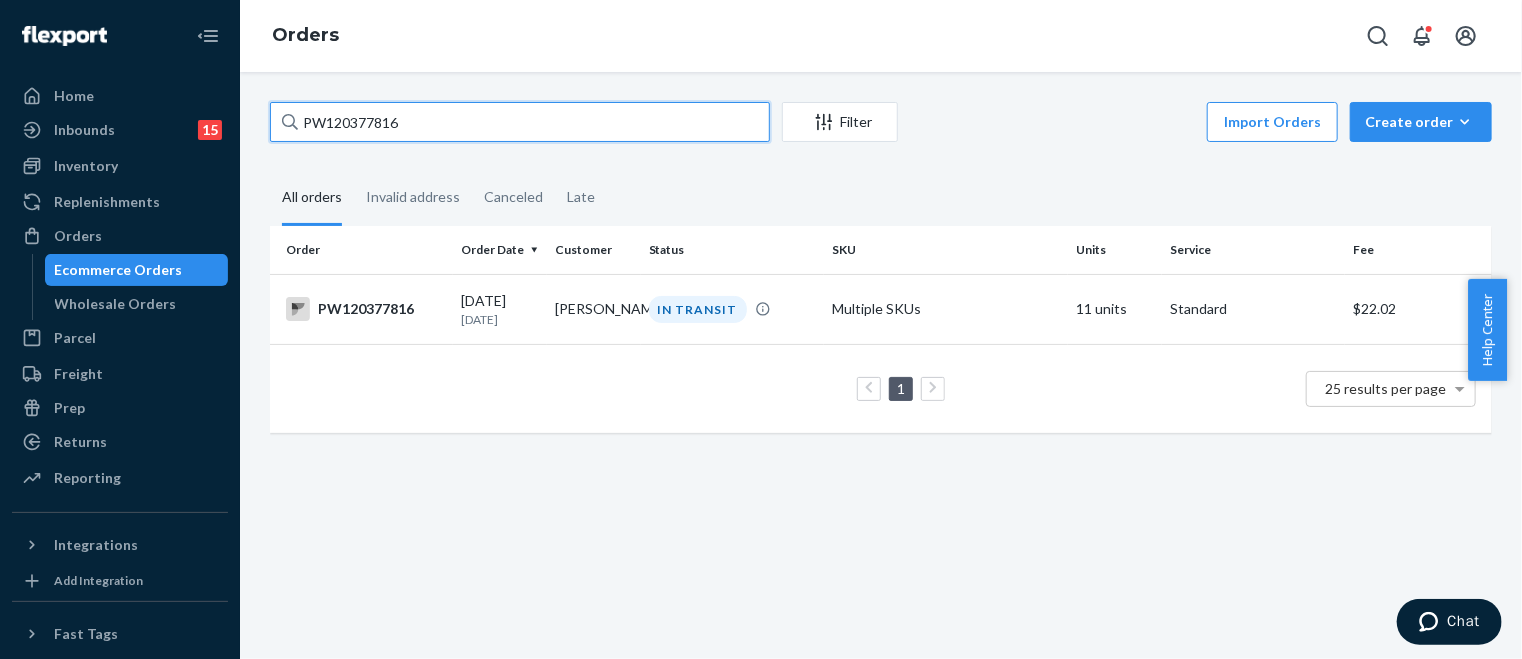 drag, startPoint x: 450, startPoint y: 121, endPoint x: 221, endPoint y: 127, distance: 229.07858 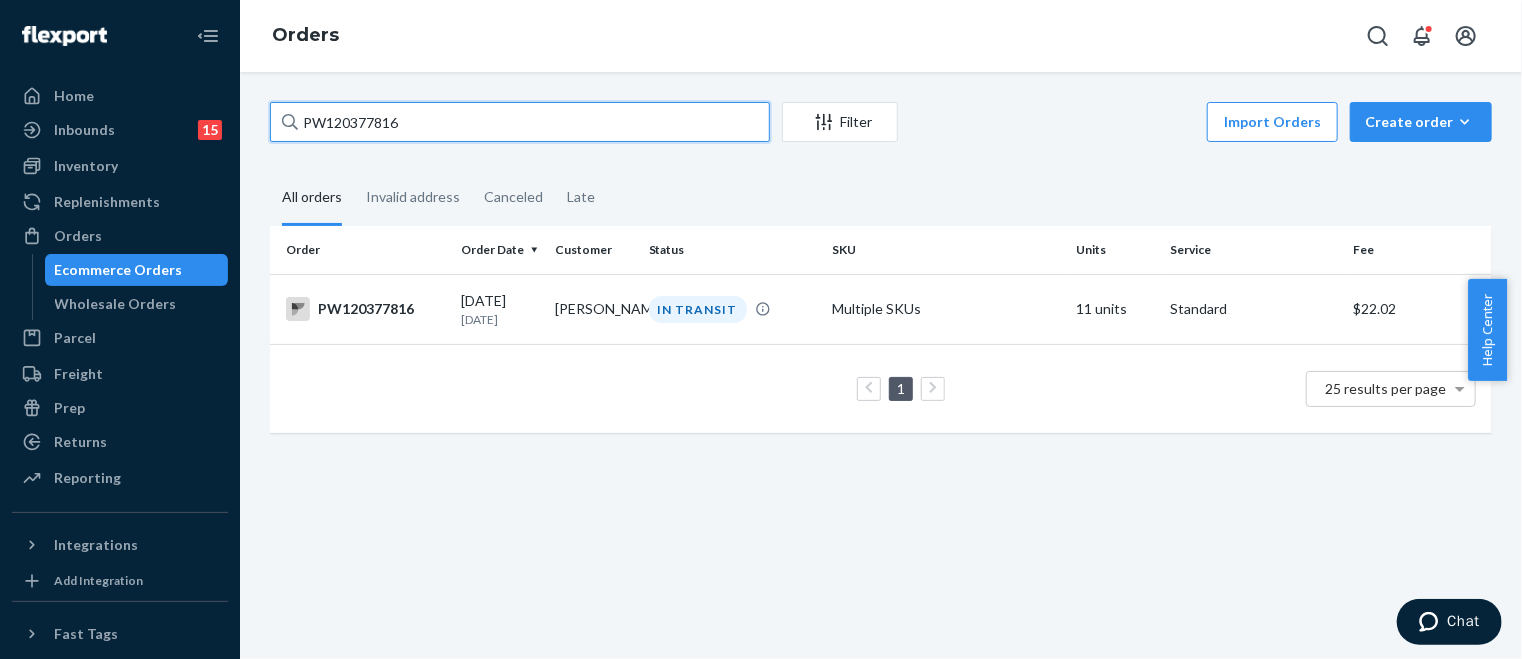 click on "Home Inbounds 15 Shipping Plans Problems 15 Inventory Products Branded Packaging Replenishments Orders Ecommerce Orders Wholesale Orders Parcel Parcel orders Integrations Freight Prep Returns All Returns Settings Packages Reporting Reports Analytics Integrations Add Integration Fast Tags Add Fast Tag Settings Talk to Support Help Center Give Feedback Orders PW120377816 Filter Import Orders Create order Ecommerce order Removal order All orders Invalid address Canceled Late Order Order Date Customer Status SKU Units Service Fee PW120377816 [DATE] [DATE] [PERSON_NAME] IN TRANSIT Multiple SKUs 11 units Standard $22.02 1 25 results per page" at bounding box center (761, 329) 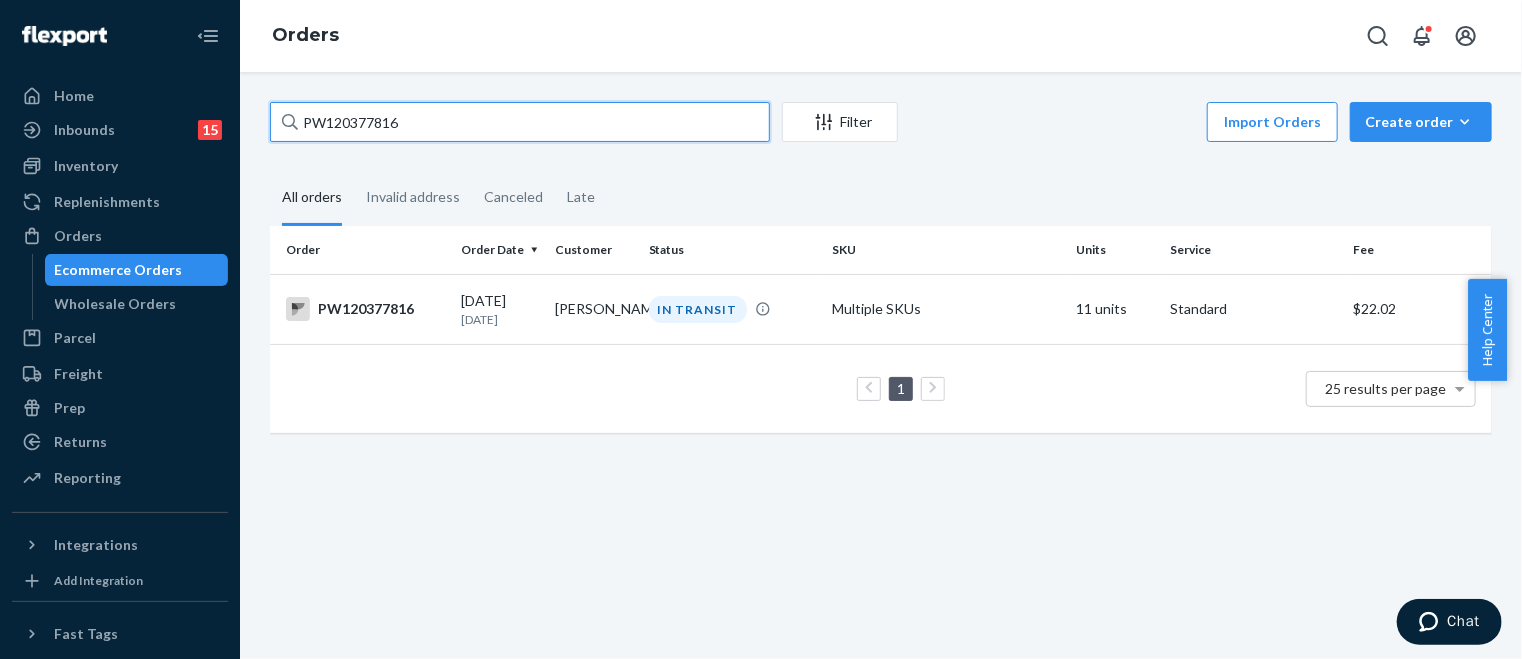 paste on "9485" 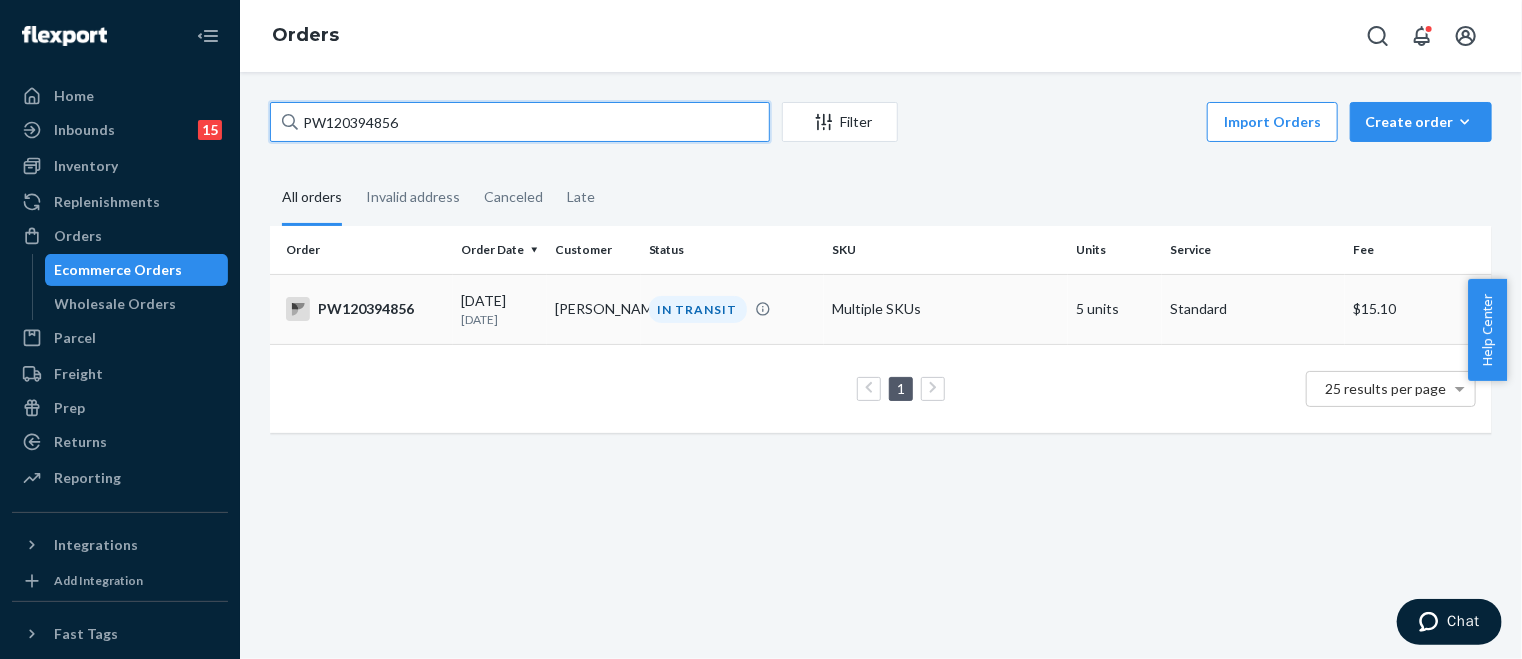 type on "PW120394856" 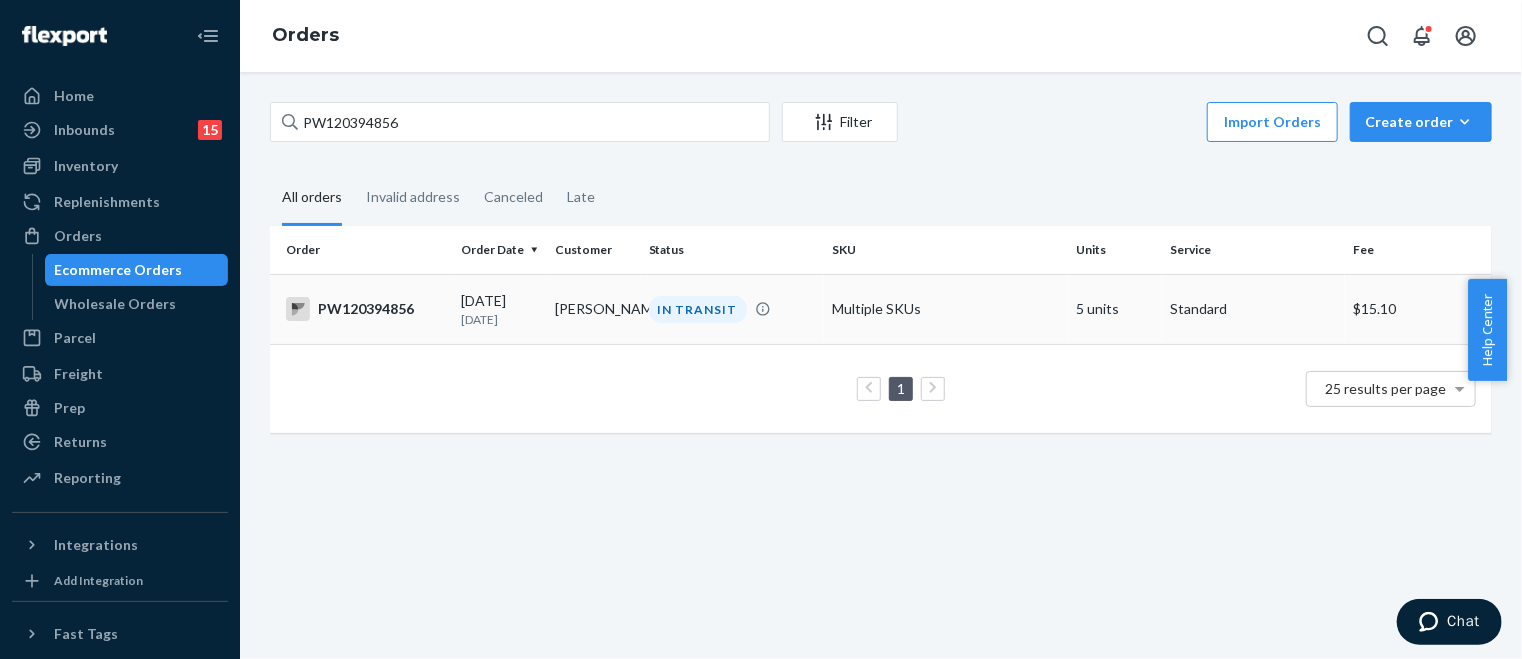 click on "[PERSON_NAME]" at bounding box center (594, 309) 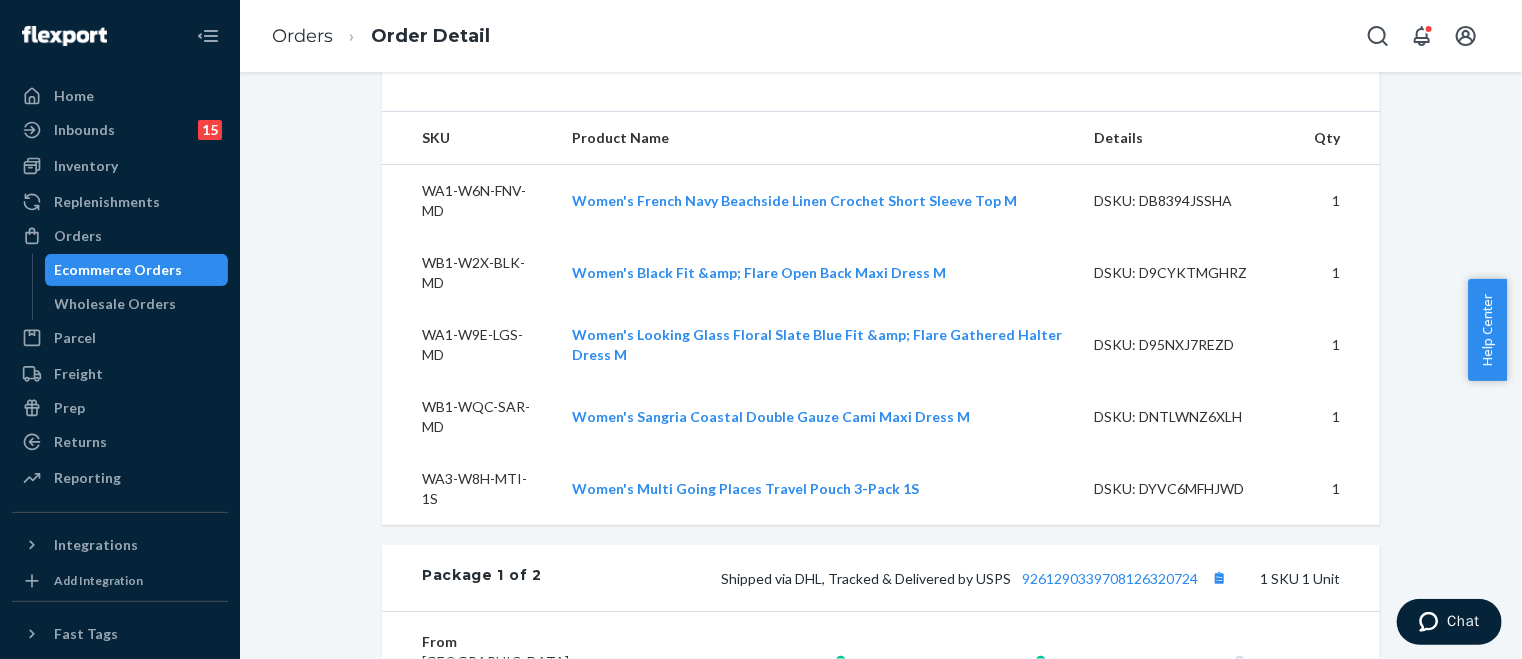 scroll, scrollTop: 700, scrollLeft: 0, axis: vertical 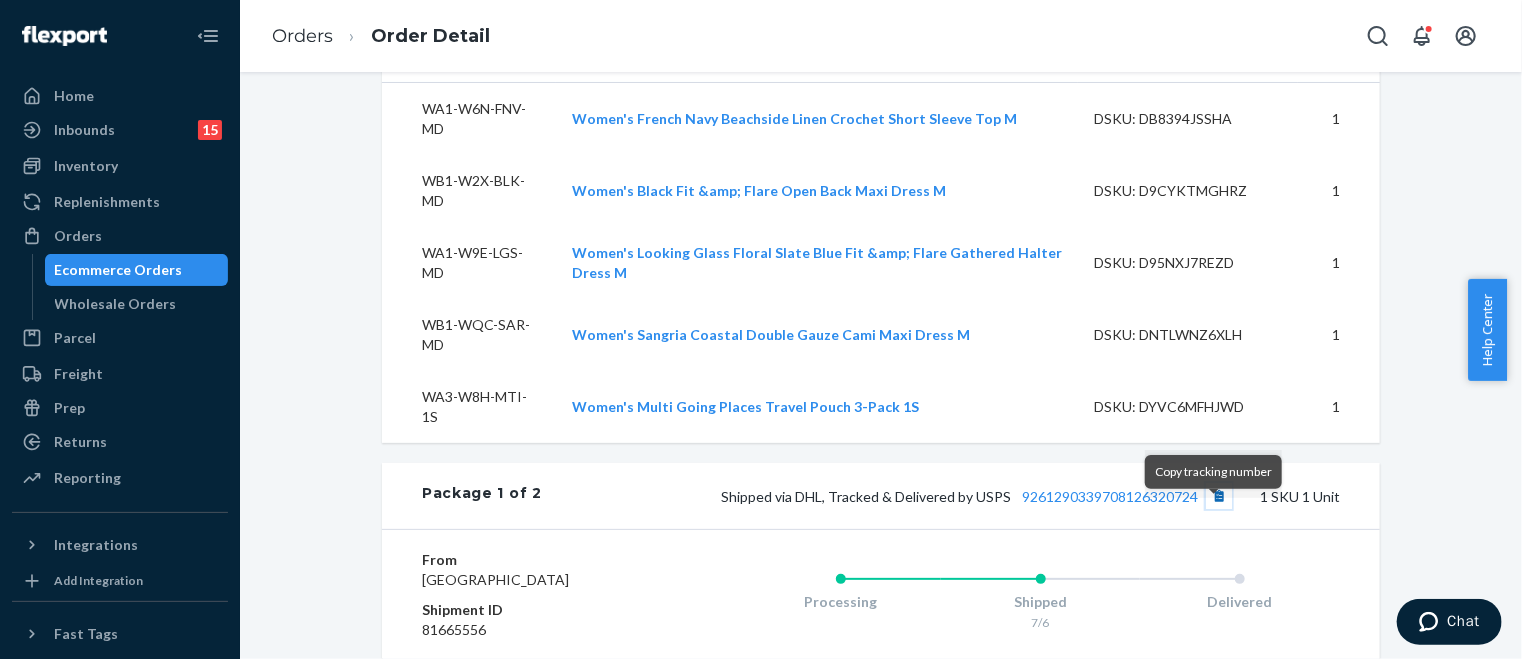 click at bounding box center (1219, 496) 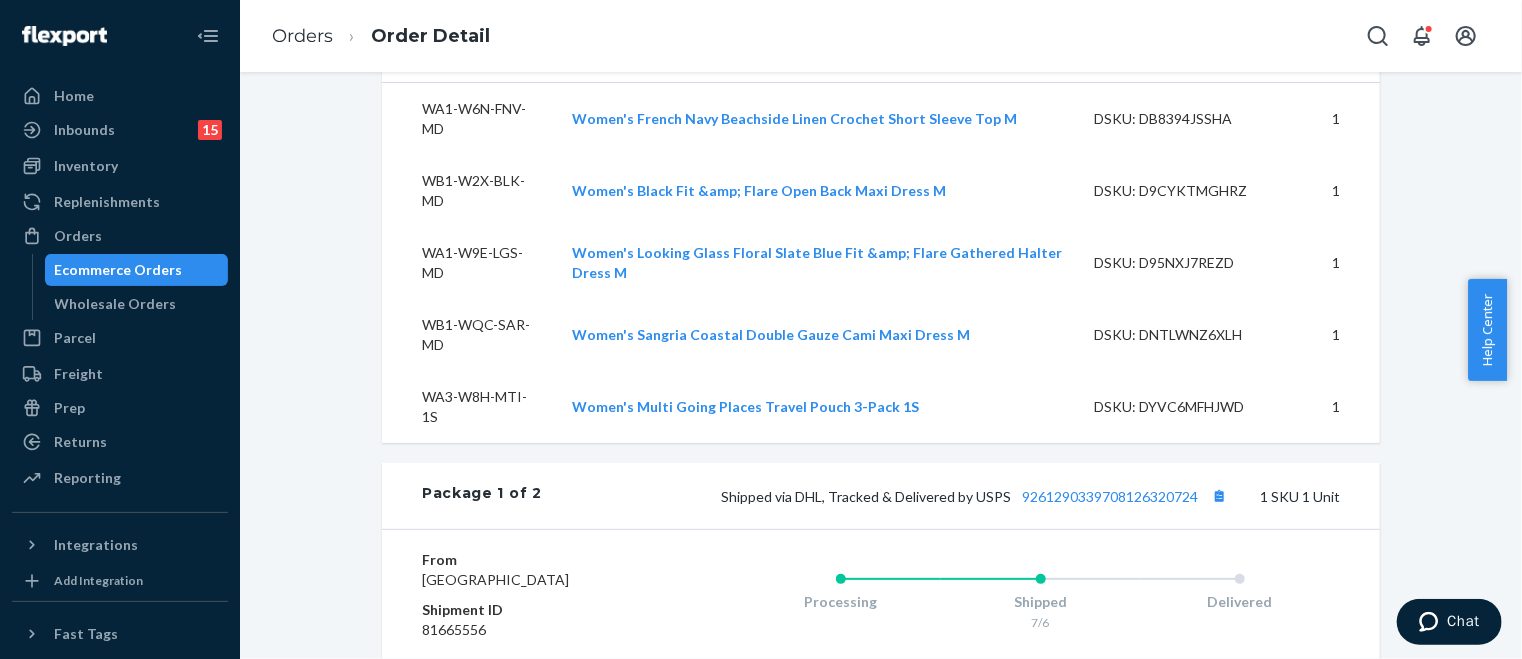 click on "Ecommerce Orders" at bounding box center [119, 270] 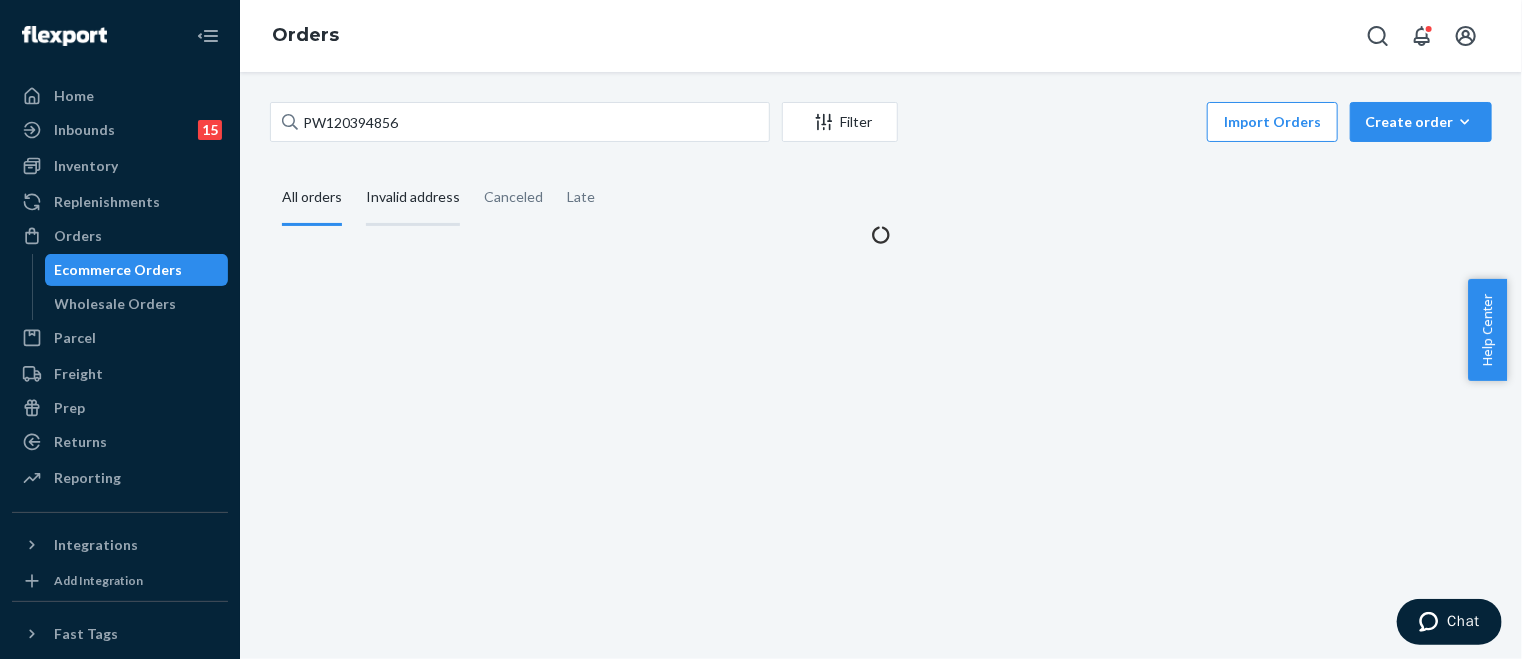 scroll, scrollTop: 0, scrollLeft: 0, axis: both 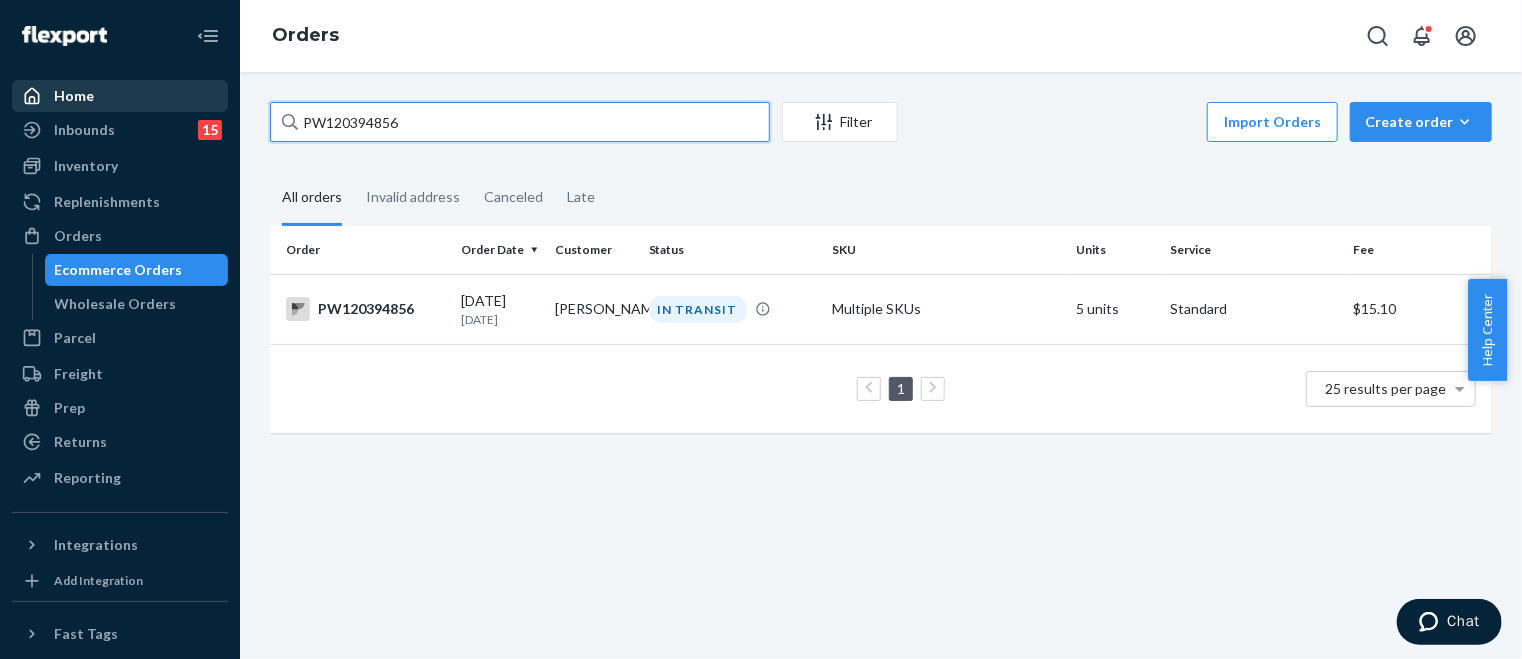 drag, startPoint x: 499, startPoint y: 136, endPoint x: 50, endPoint y: 87, distance: 451.6658 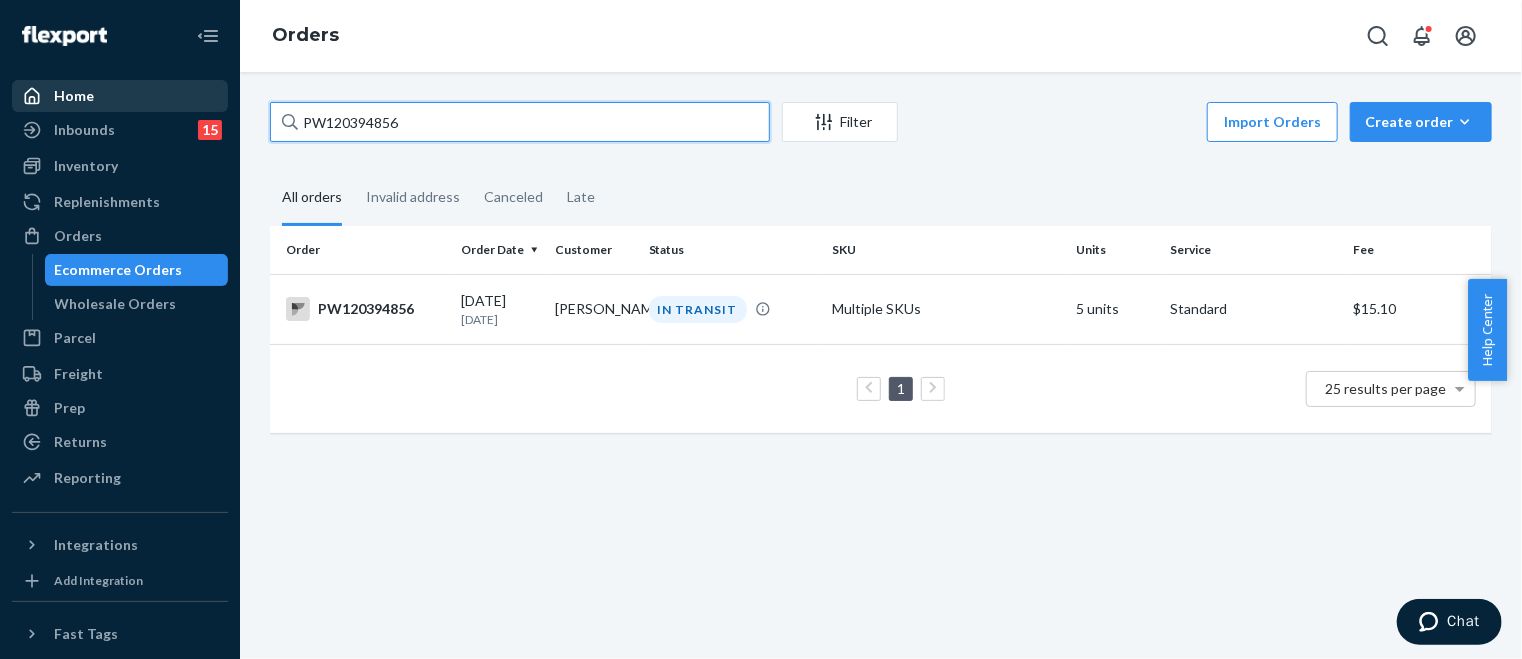 click on "Home Inbounds 15 Shipping Plans Problems 15 Inventory Products Branded Packaging Replenishments Orders Ecommerce Orders Wholesale Orders Parcel Parcel orders Integrations Freight Prep Returns All Returns Settings Packages Reporting Reports Analytics Integrations Add Integration Fast Tags Add Fast Tag Settings Talk to Support Help Center Give Feedback Orders PW120394856 Filter Import Orders Create order Ecommerce order Removal order All orders Invalid address Canceled Late Order Order Date Customer Status SKU Units Service Fee PW120394856 [DATE] [DATE] [PERSON_NAME] IN TRANSIT Multiple SKUs 5 units Standard $15.10 1 25 results per page" at bounding box center [761, 329] 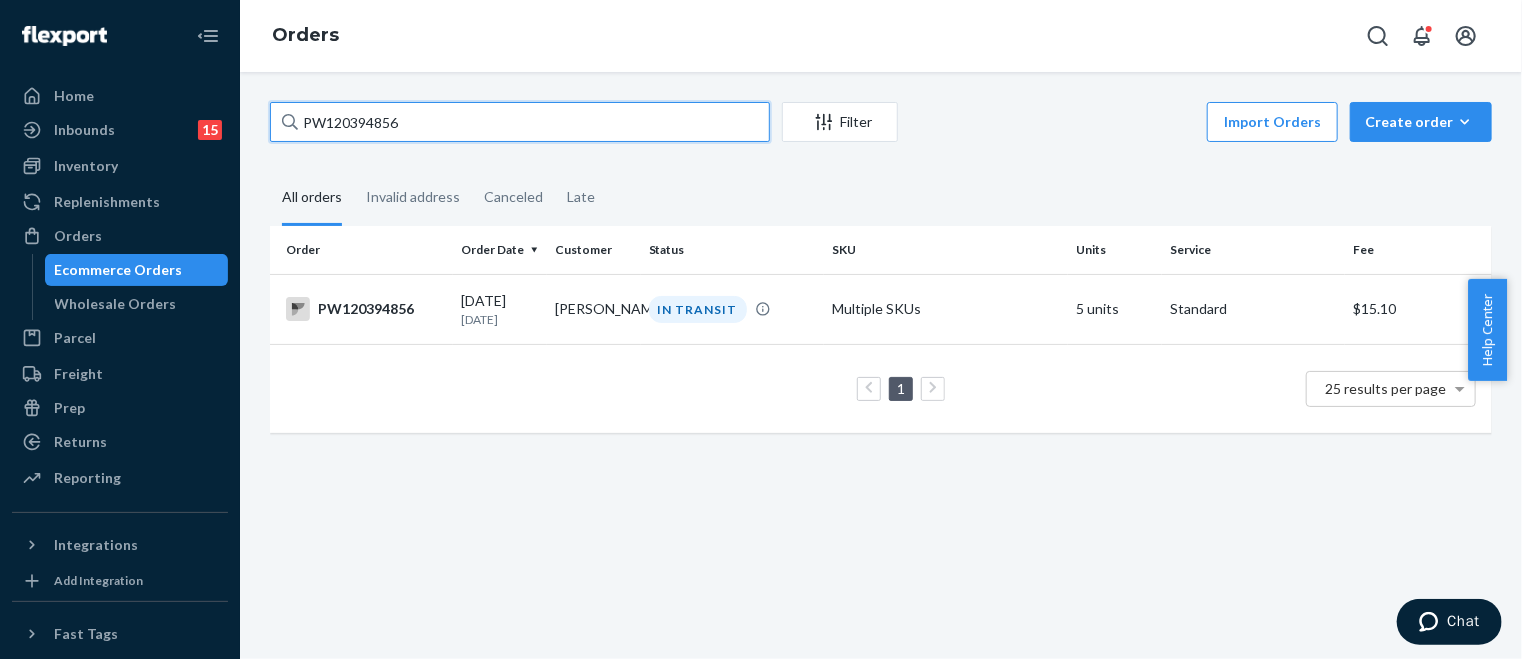 paste on "55464" 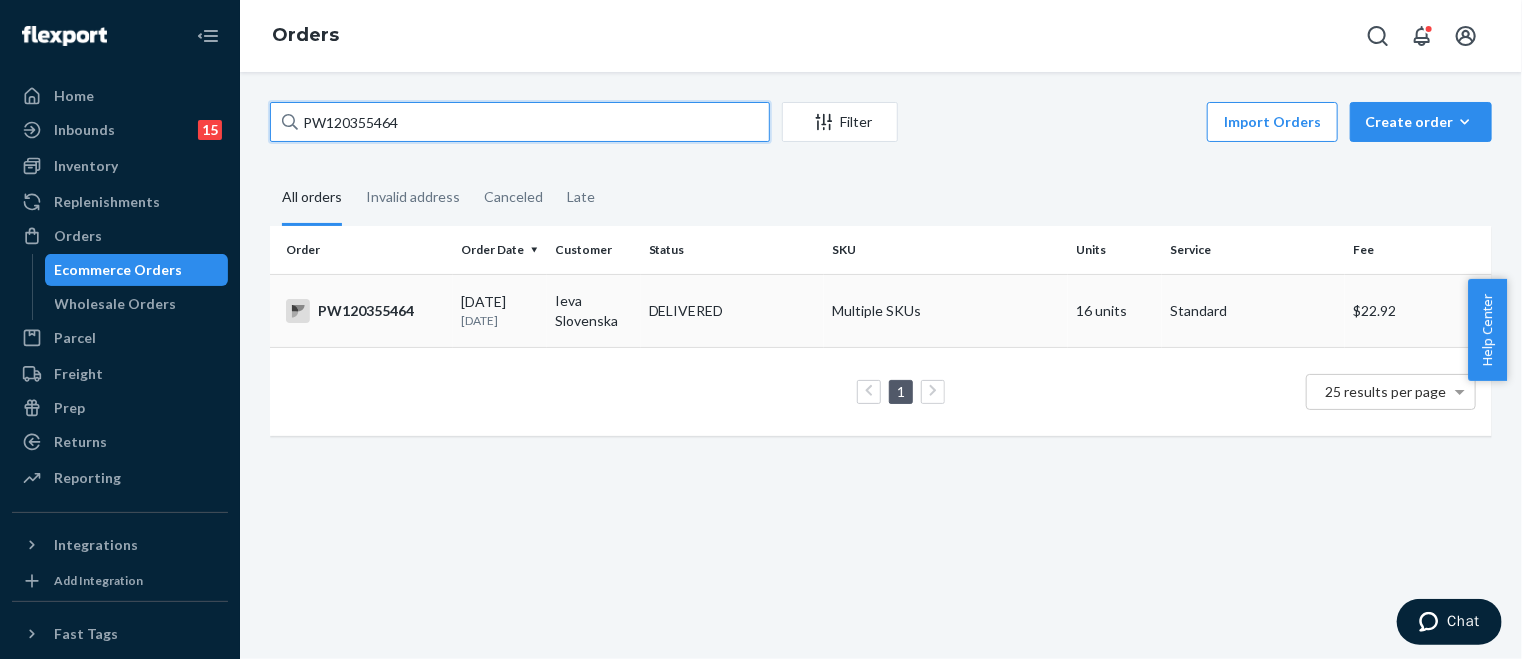type on "PW120355464" 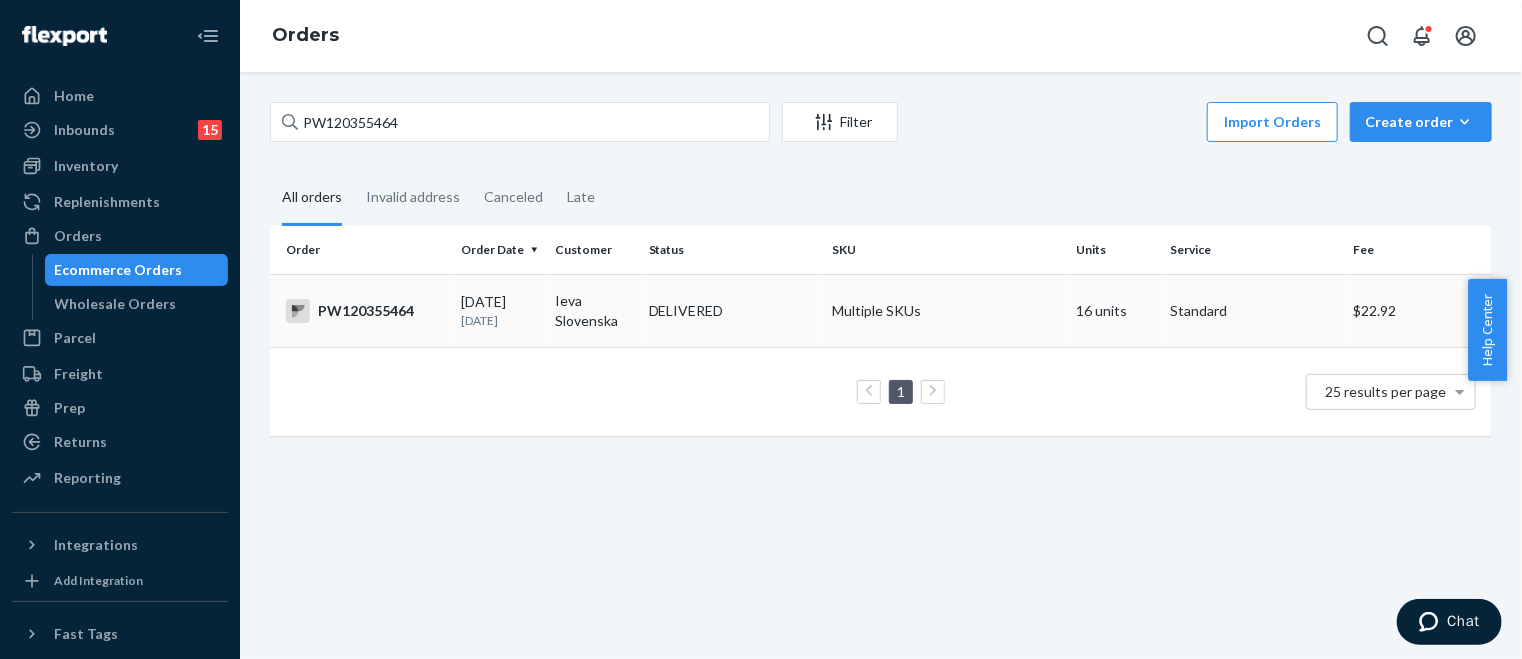 click on "[DATE]" at bounding box center (500, 320) 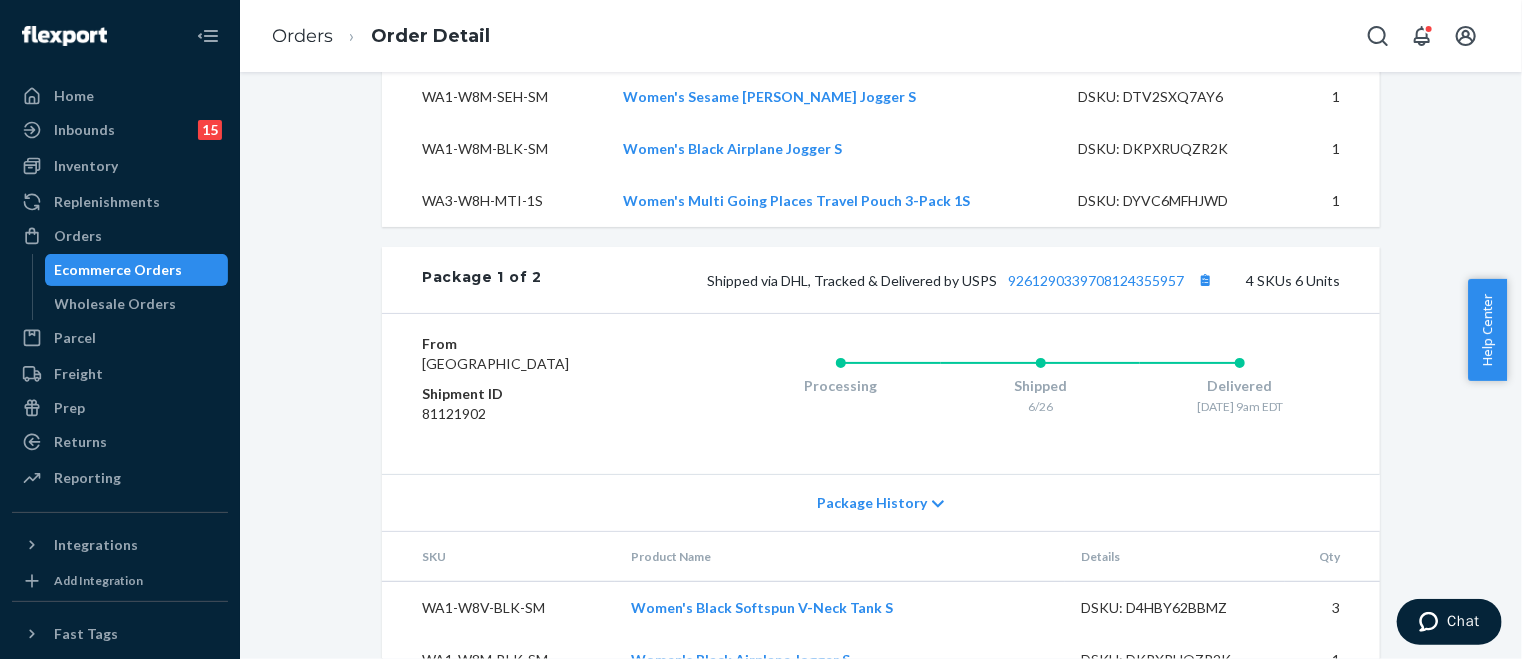 scroll, scrollTop: 1000, scrollLeft: 0, axis: vertical 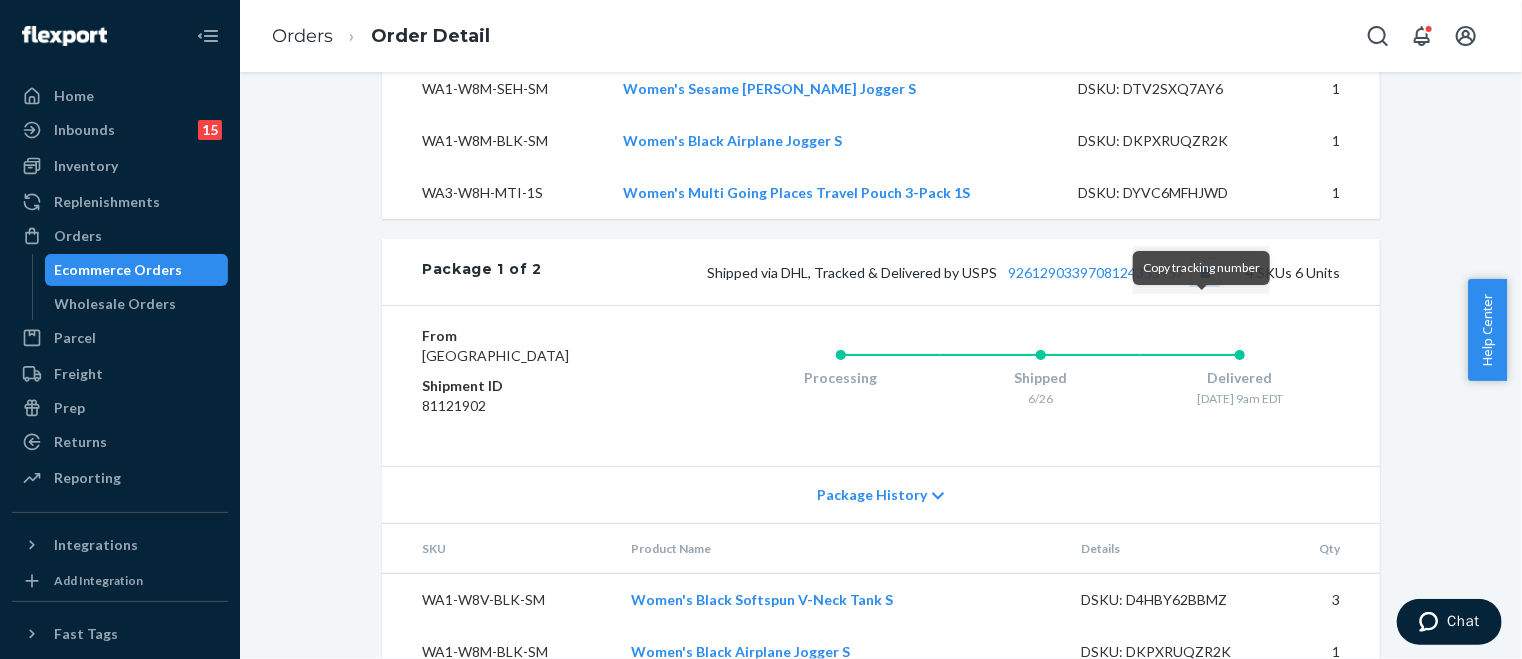 click at bounding box center [1205, 272] 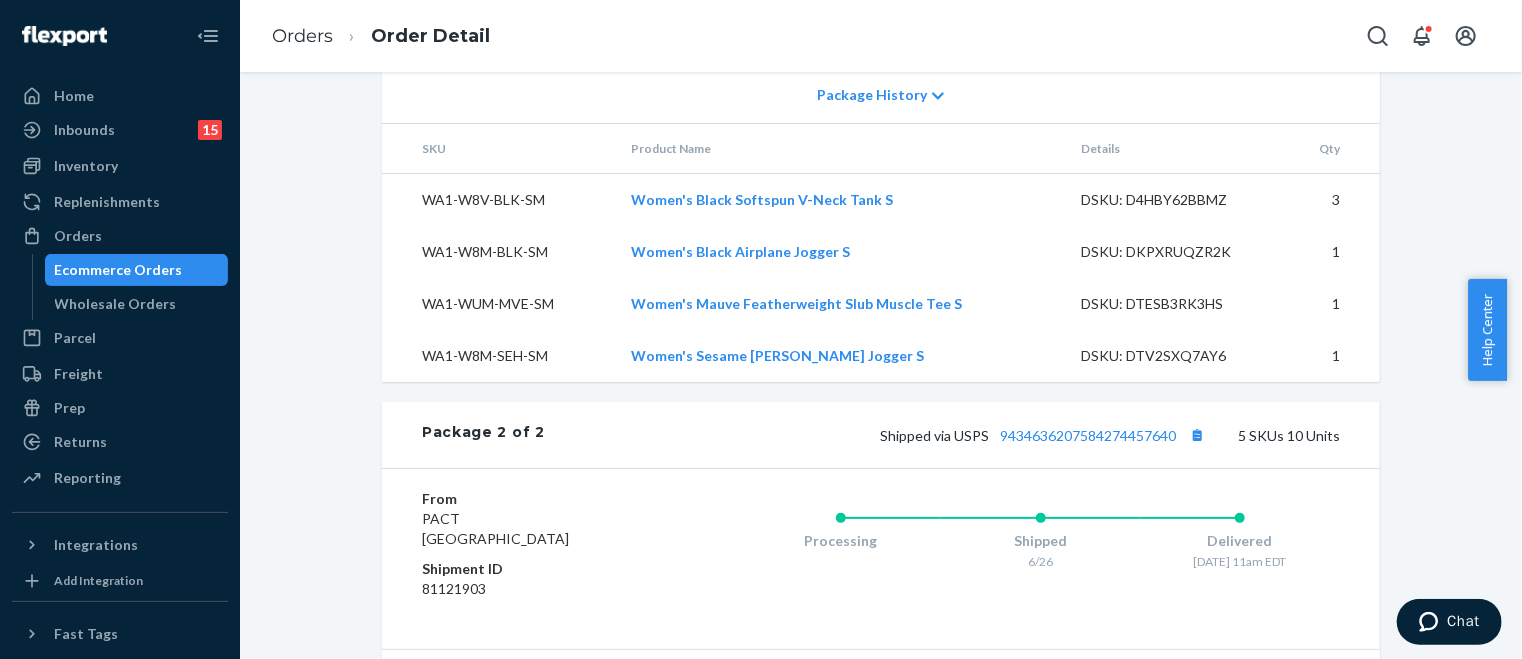 scroll, scrollTop: 1600, scrollLeft: 0, axis: vertical 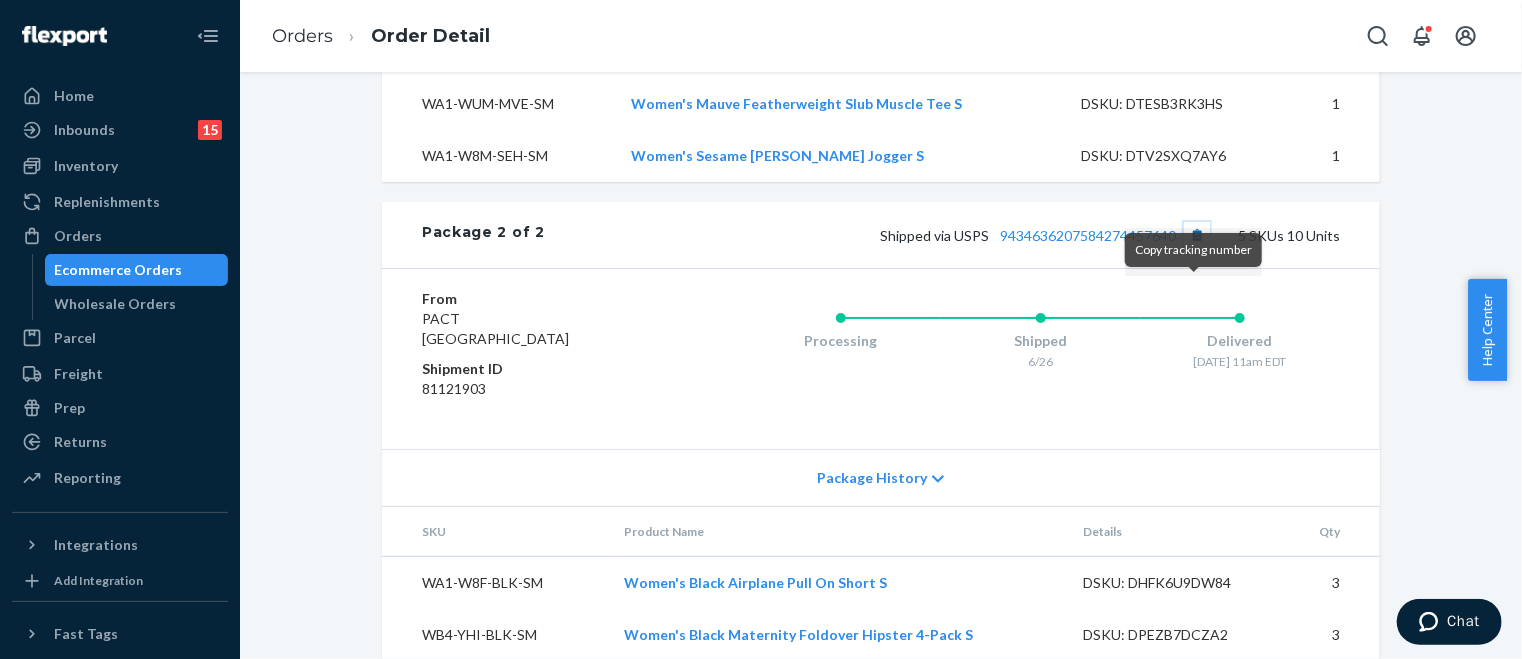 click at bounding box center (1197, 235) 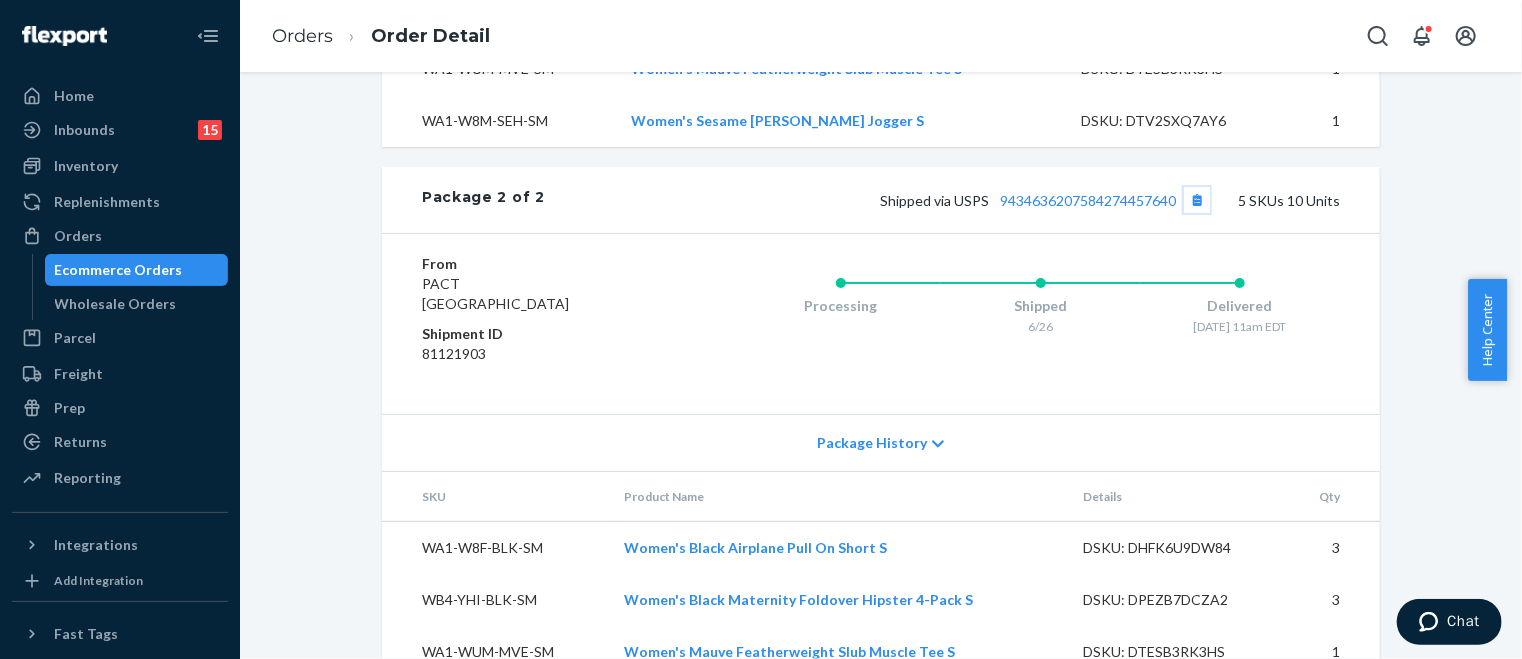scroll, scrollTop: 1639, scrollLeft: 0, axis: vertical 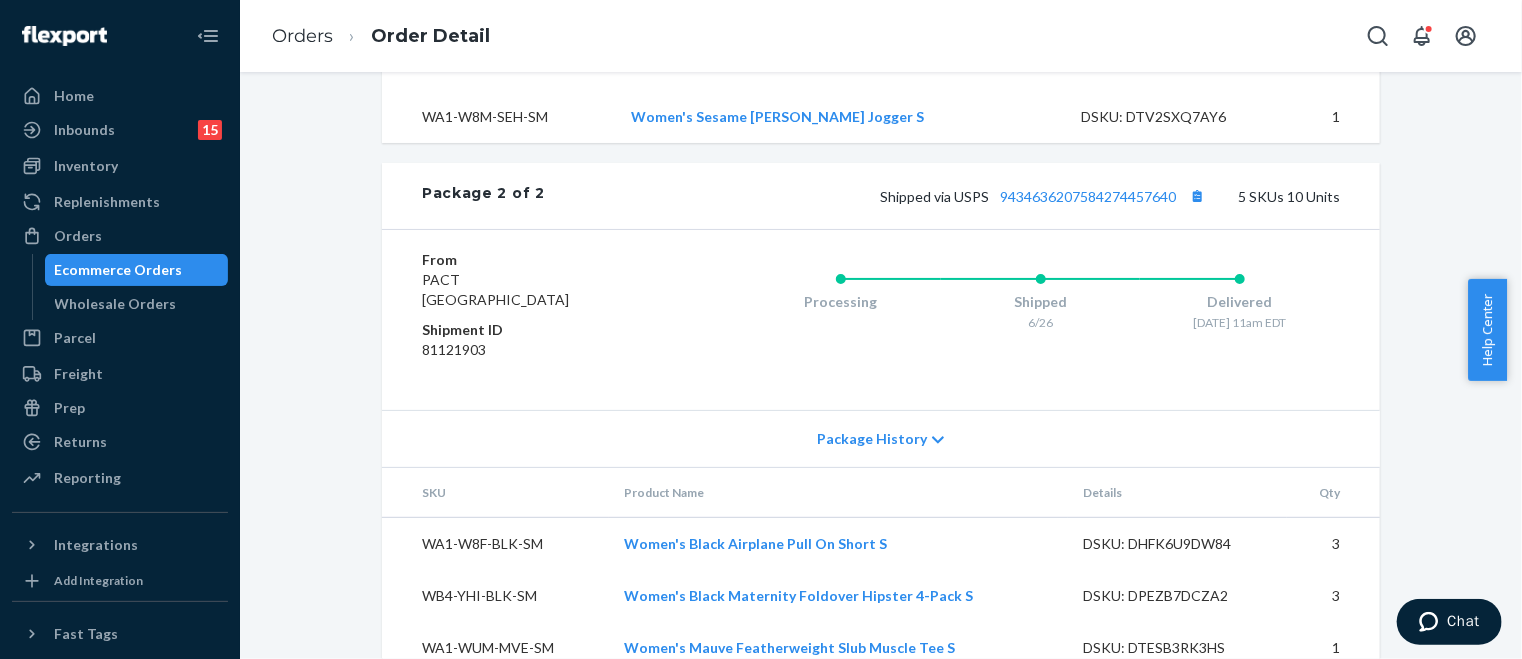 click on "Ecommerce Orders" at bounding box center [119, 270] 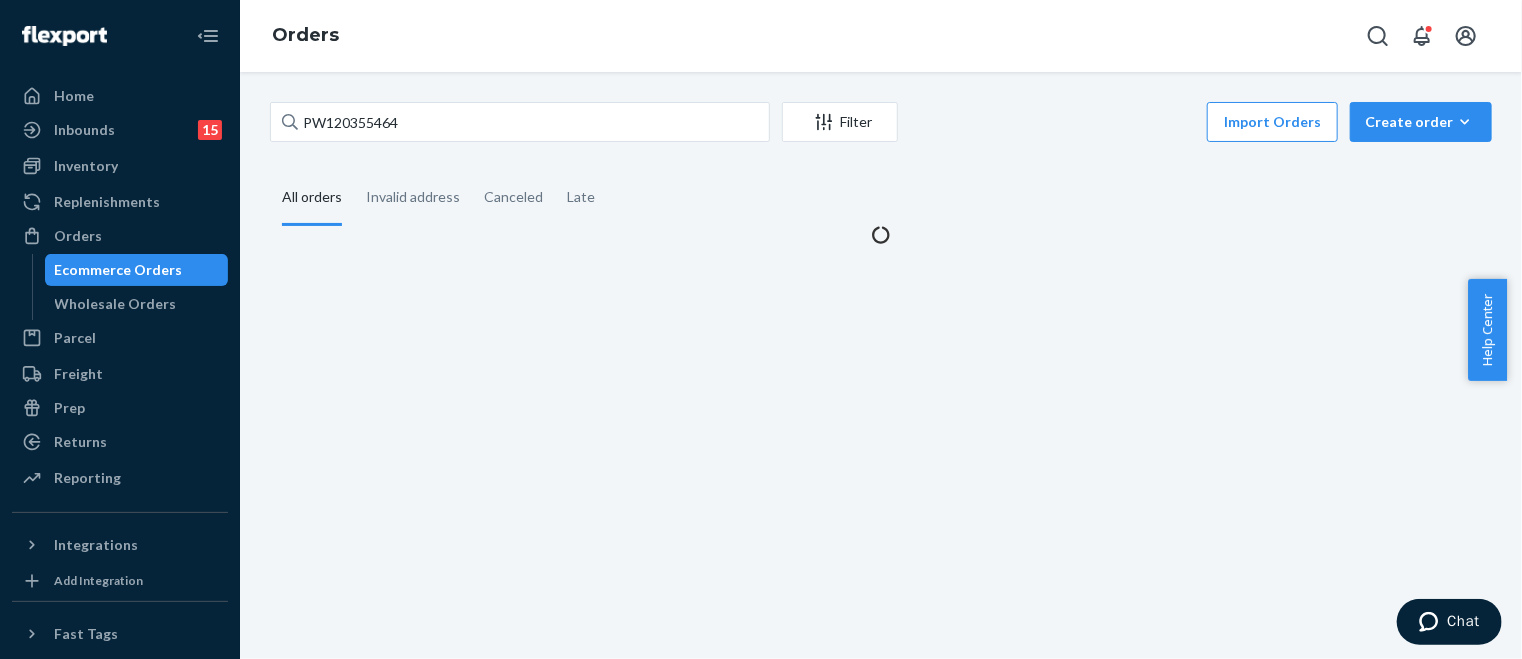 scroll, scrollTop: 0, scrollLeft: 0, axis: both 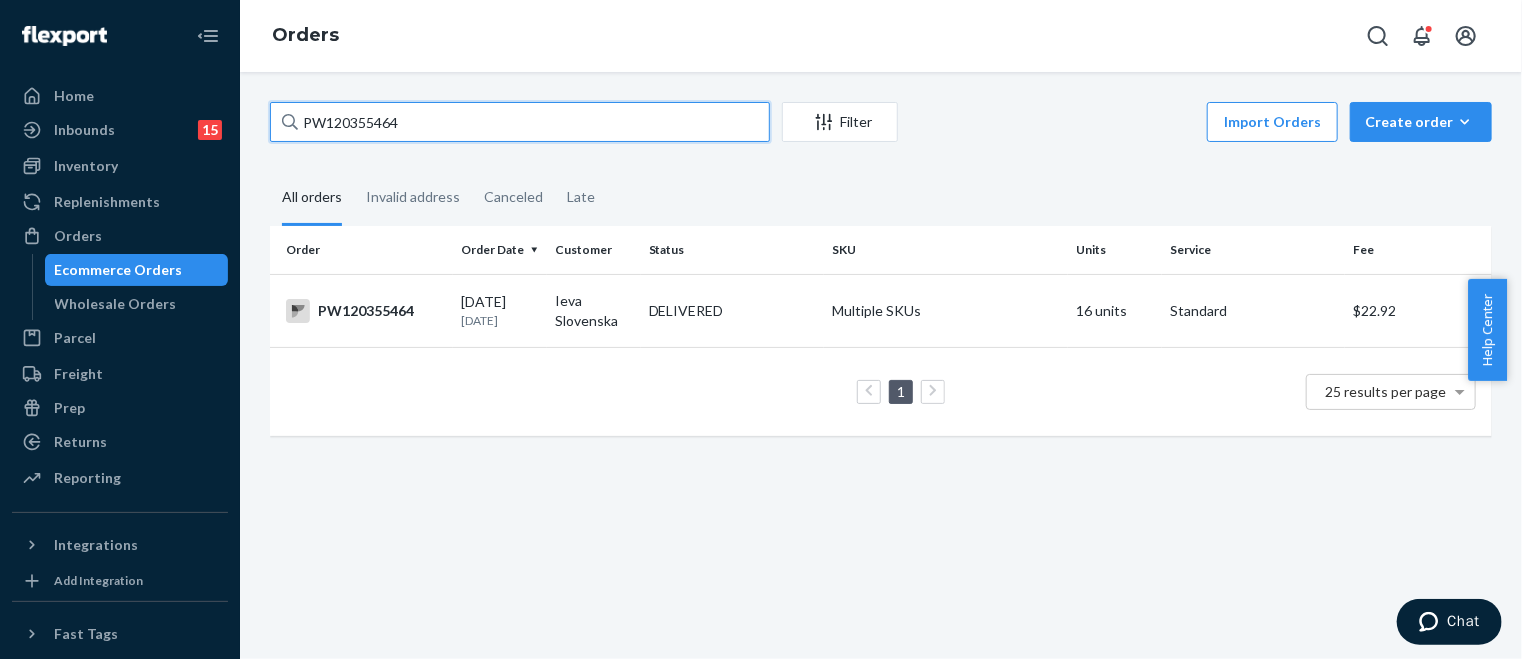 drag, startPoint x: 417, startPoint y: 127, endPoint x: 264, endPoint y: 127, distance: 153 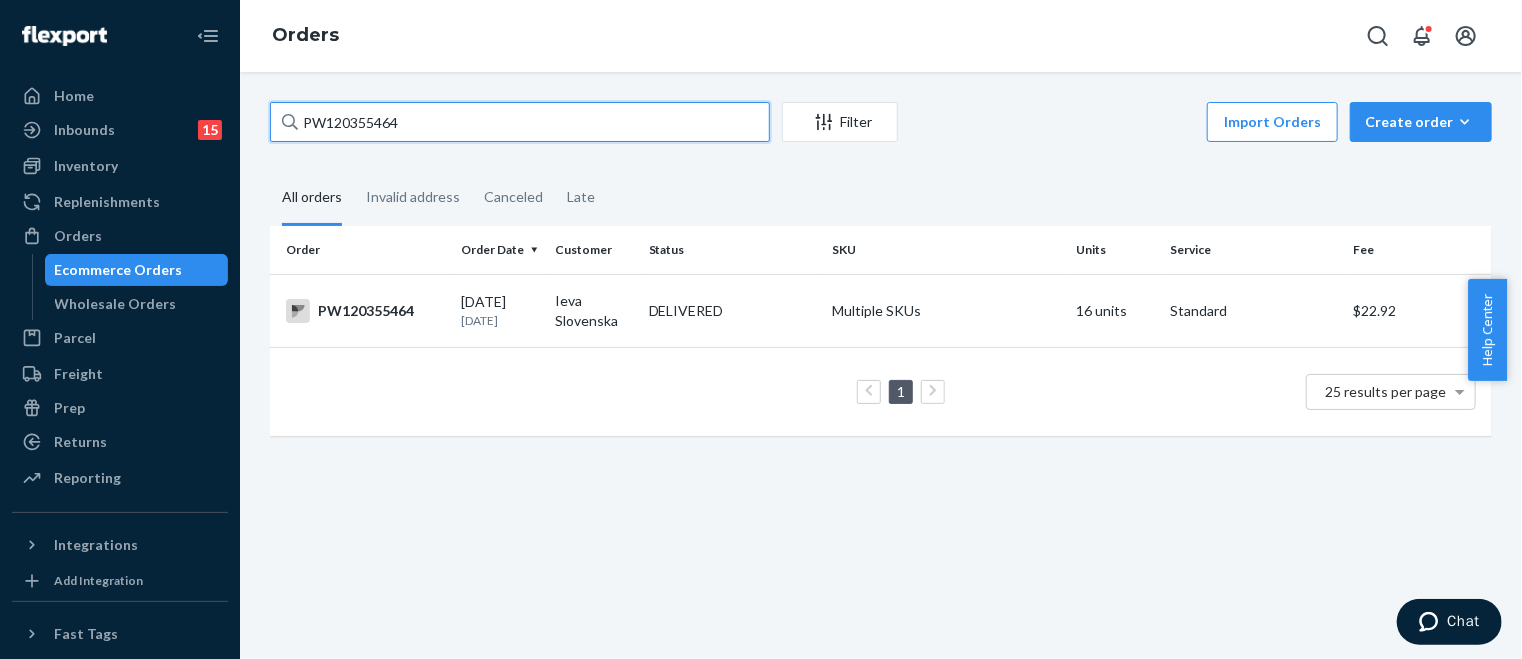 click on "PW120355464 Filter Import Orders Create order Ecommerce order Removal order All orders Invalid address Canceled Late Order Order Date Customer Status SKU Units Service Fee PW120355464 [DATE] [DATE] Ieva Slovenska DELIVERED Multiple SKUs 16 units Standard $22.92 1 25 results per page" at bounding box center [881, 279] 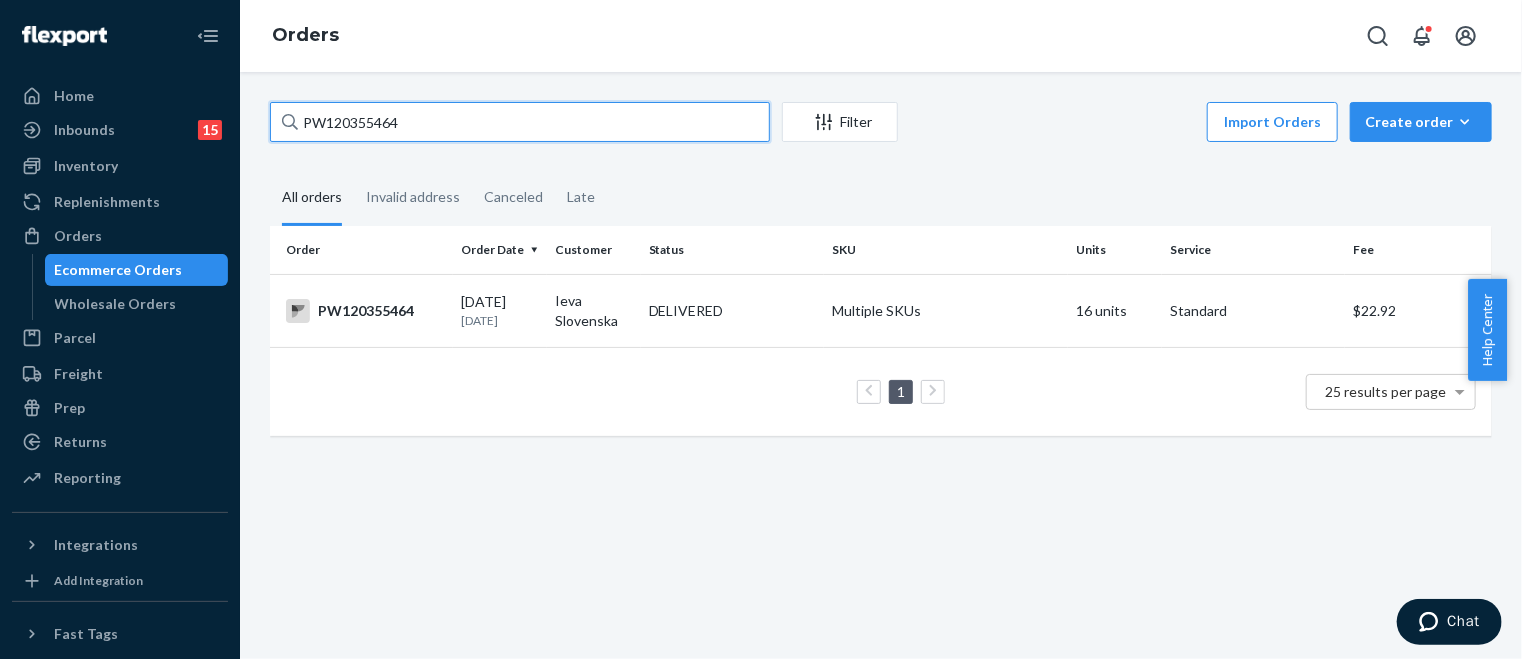 paste on "8775" 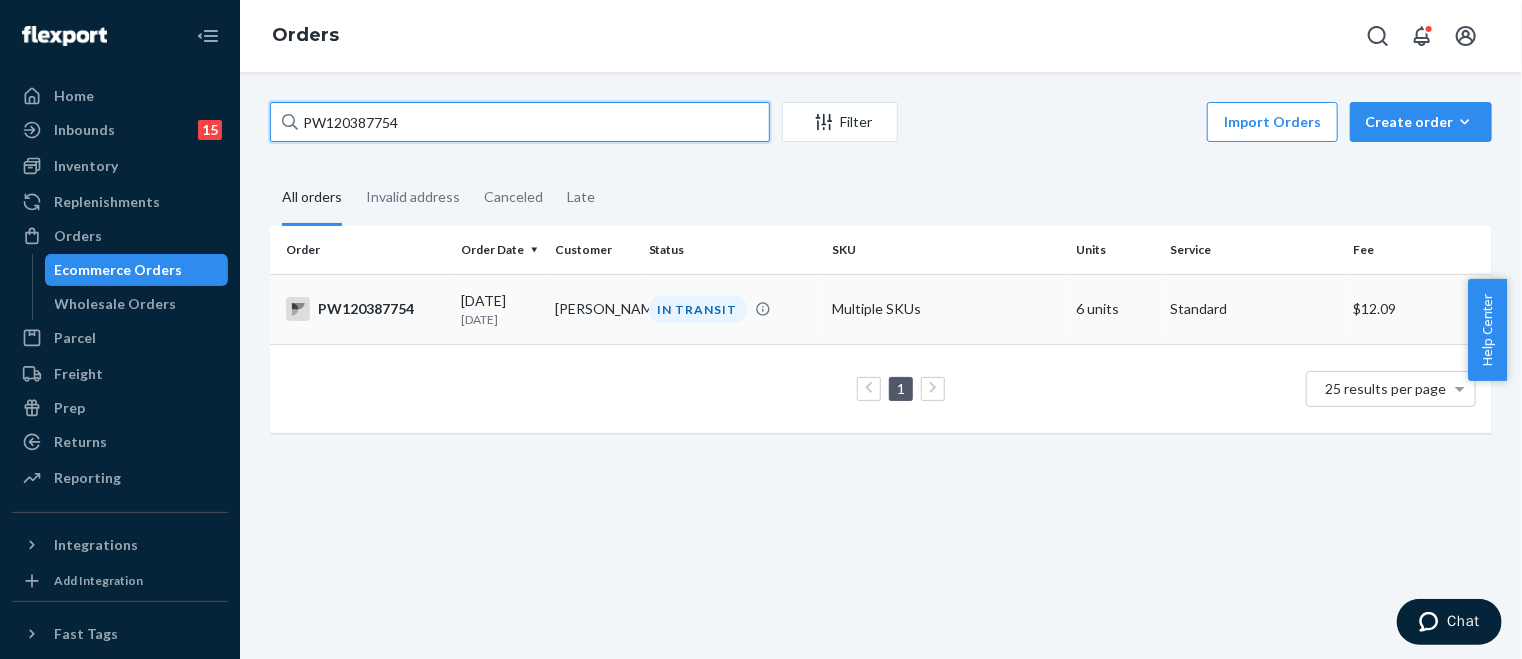 type on "PW120387754" 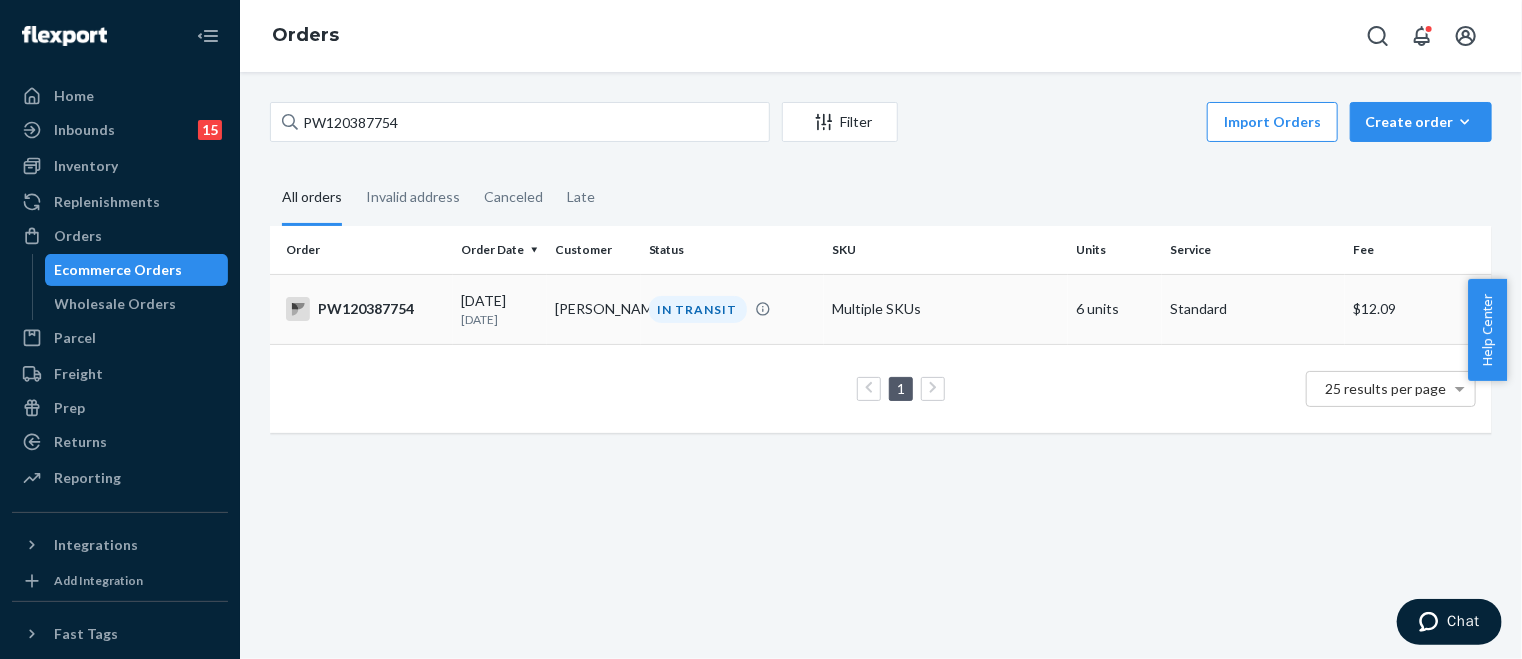 click on "[DATE] [DATE]" at bounding box center [500, 309] 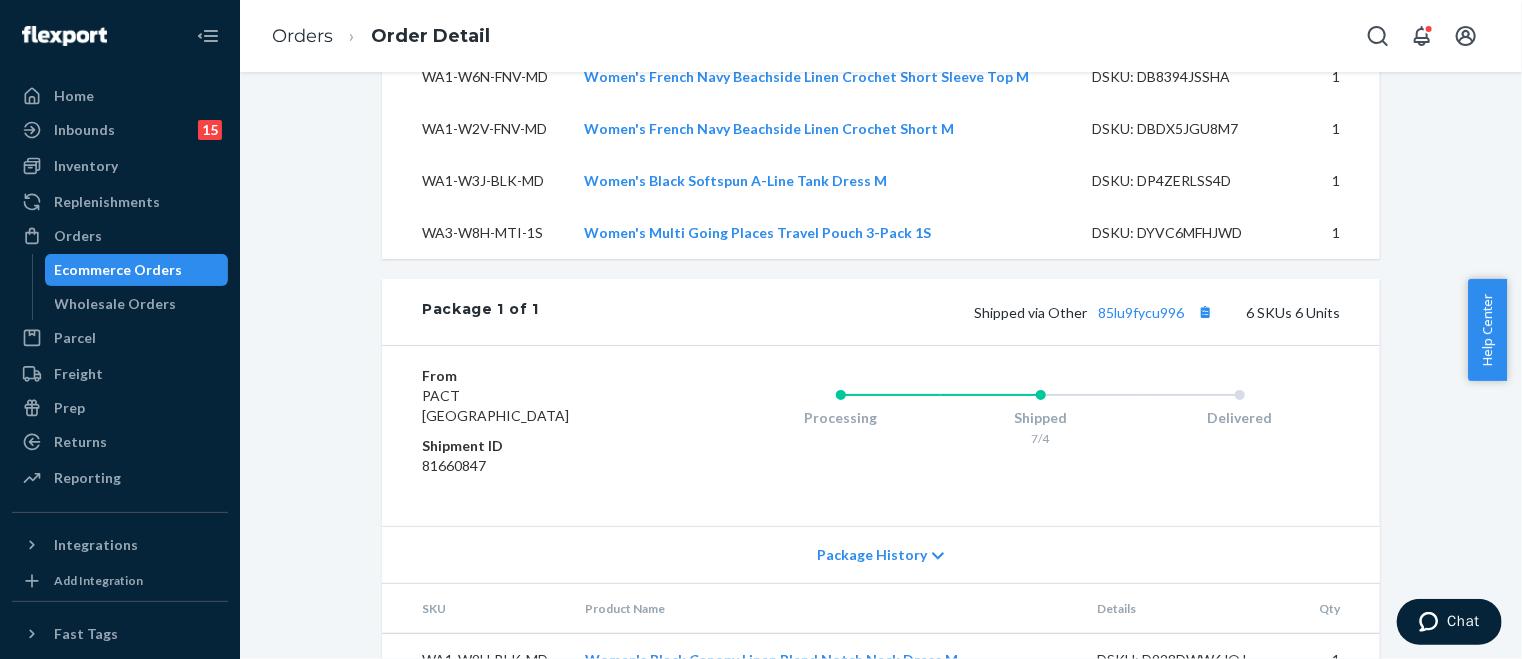 scroll, scrollTop: 684, scrollLeft: 0, axis: vertical 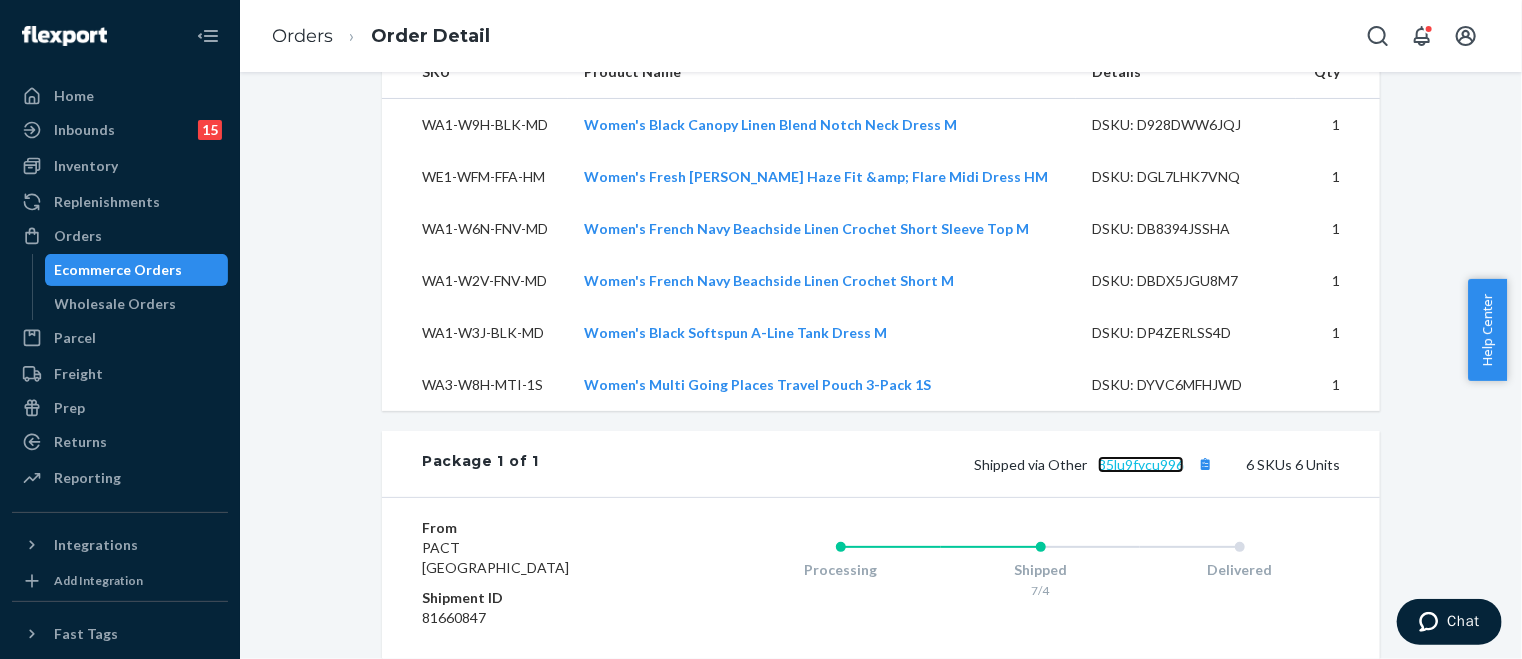 click on "85lu9fycu996" at bounding box center [1141, 464] 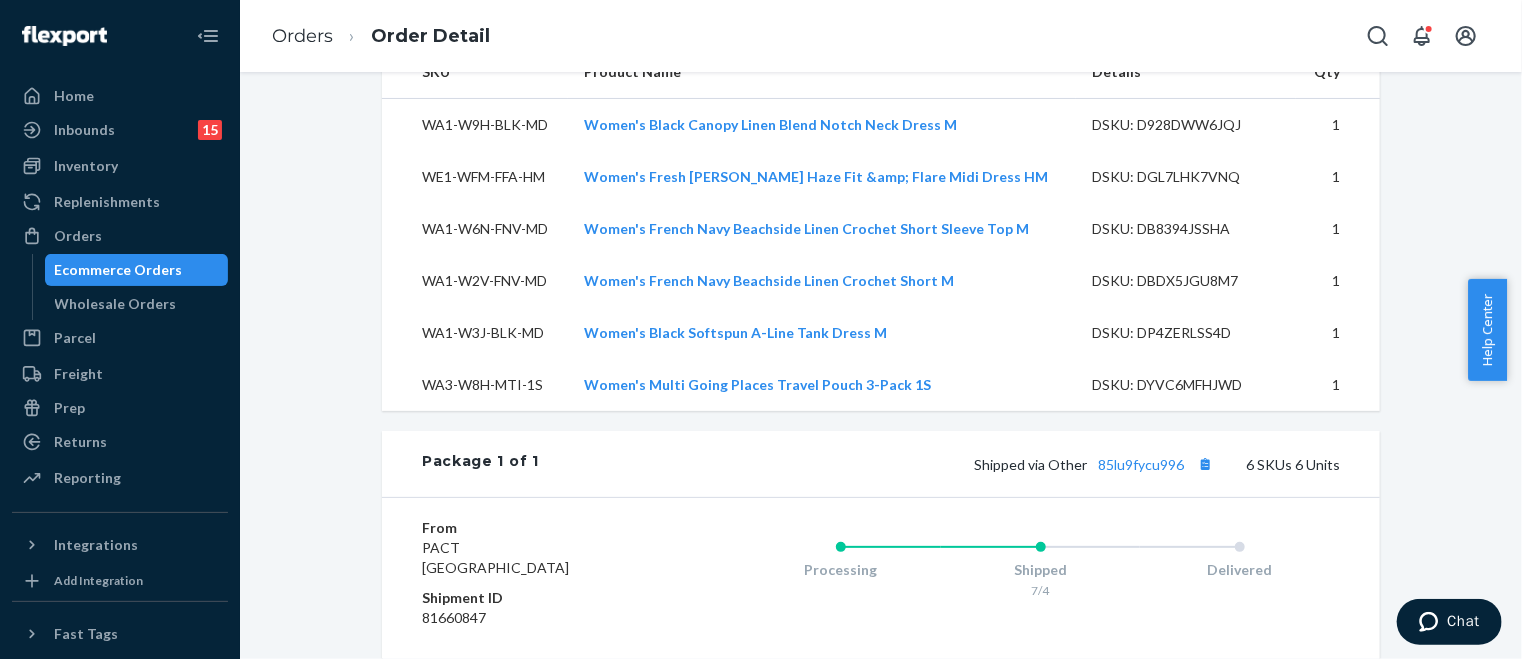 click on "Ecommerce Orders" at bounding box center (119, 270) 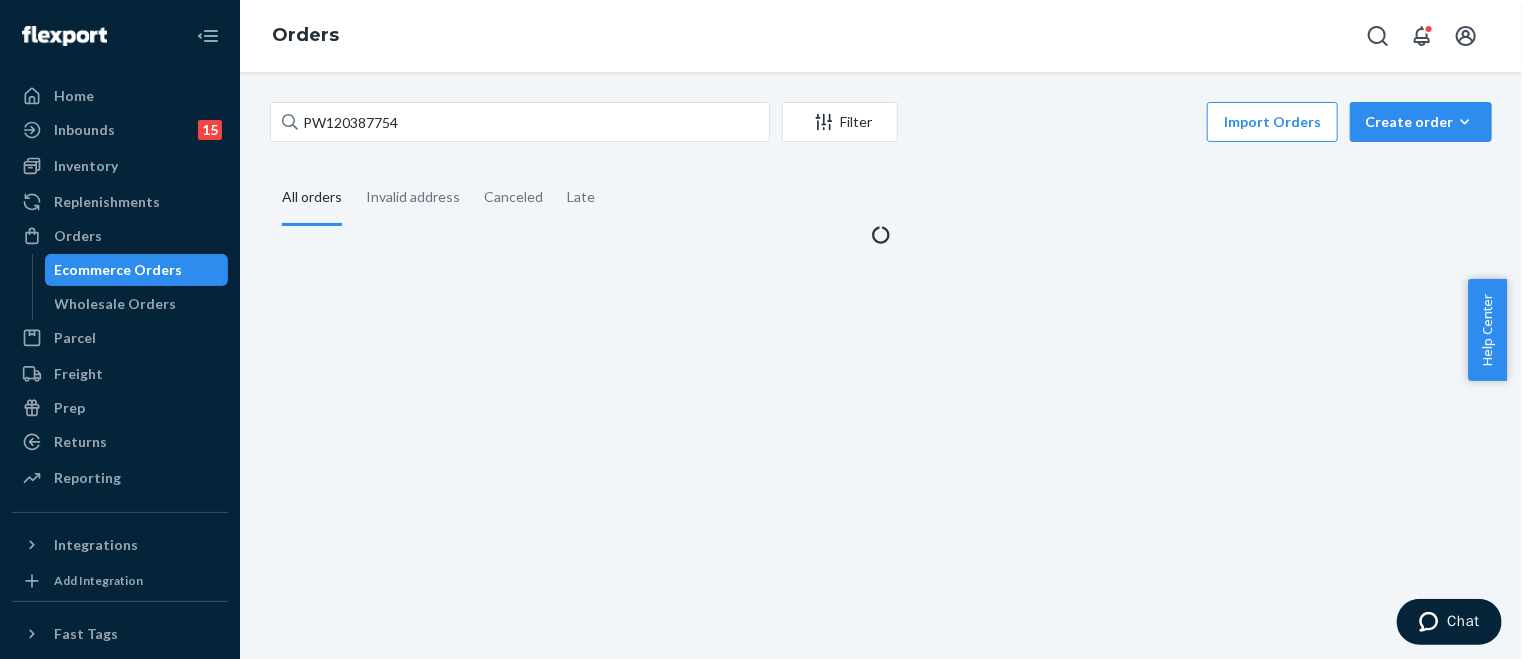scroll, scrollTop: 0, scrollLeft: 0, axis: both 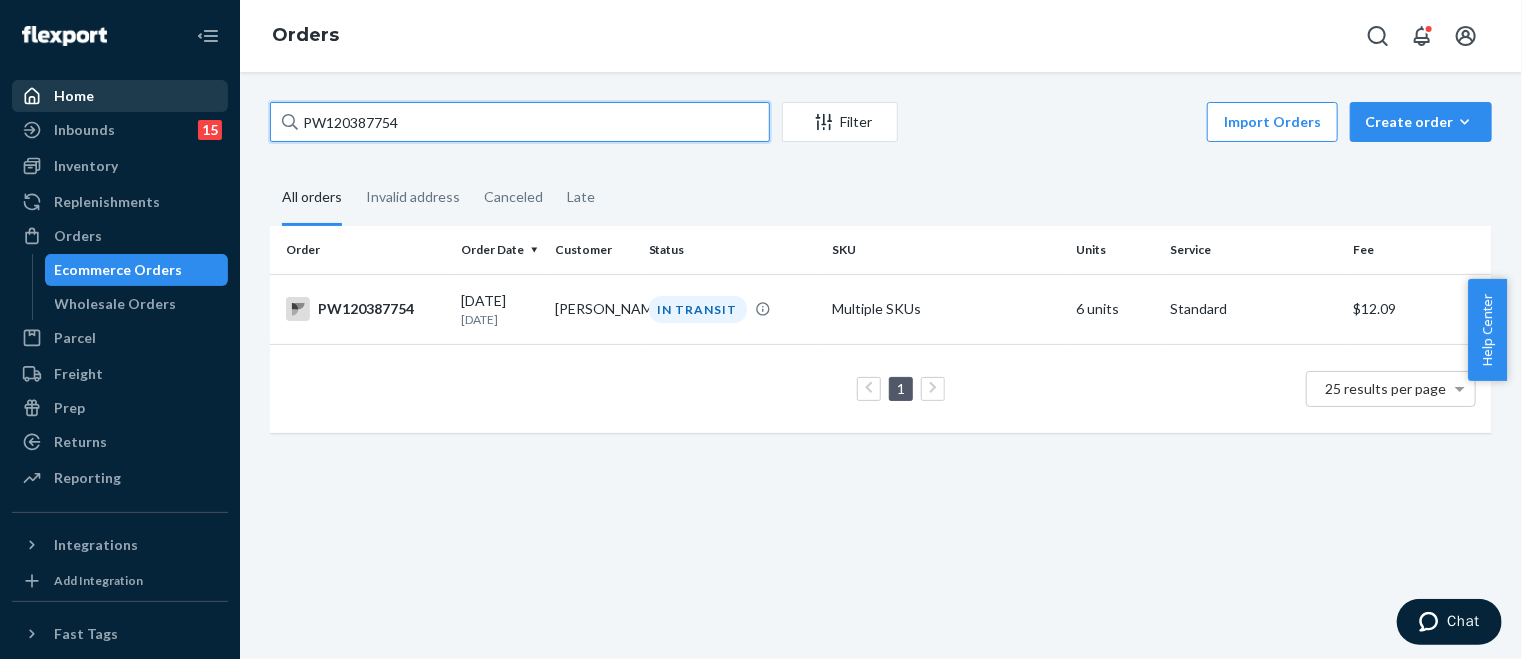 drag, startPoint x: 397, startPoint y: 128, endPoint x: 160, endPoint y: 110, distance: 237.68256 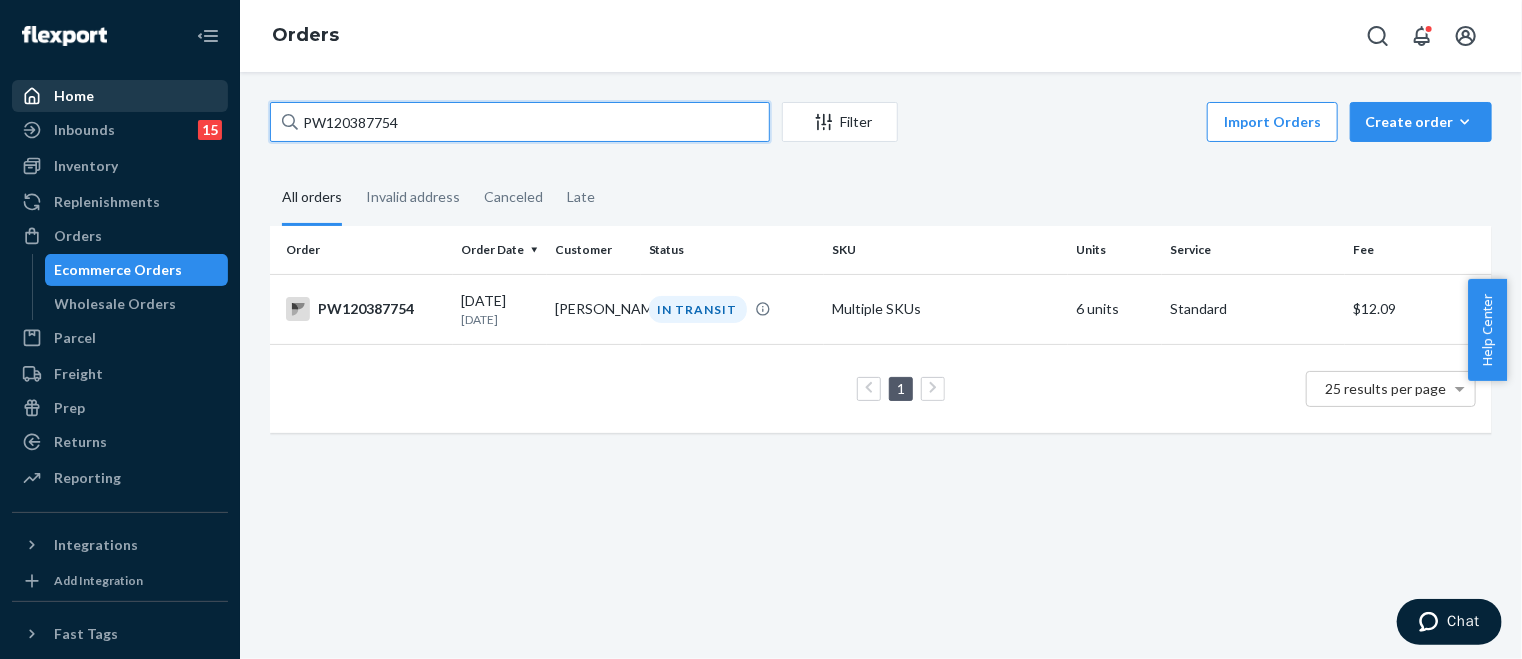 click on "Home Inbounds 15 Shipping Plans Problems 15 Inventory Products Branded Packaging Replenishments Orders Ecommerce Orders Wholesale Orders Parcel Parcel orders Integrations Freight Prep Returns All Returns Settings Packages Reporting Reports Analytics Integrations Add Integration Fast Tags Add Fast Tag Settings Talk to Support Help Center Give Feedback Orders PW120387754 Filter Import Orders Create order Ecommerce order Removal order All orders Invalid address Canceled Late Order Order Date Customer Status SKU Units Service Fee PW120387754 [DATE] [DATE] [PERSON_NAME] IN TRANSIT Multiple SKUs 6 units Standard $12.09 1 25 results per page" at bounding box center (761, 329) 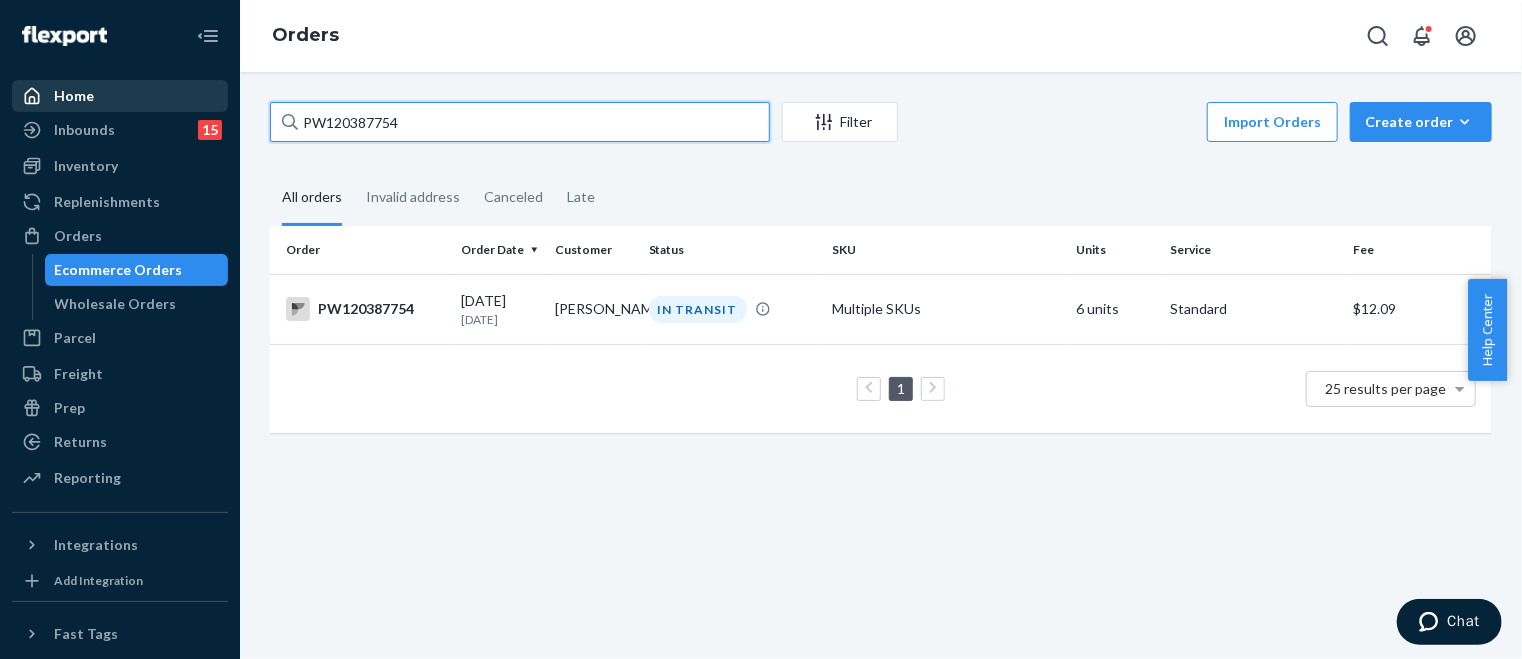 paste on "PW120391623" 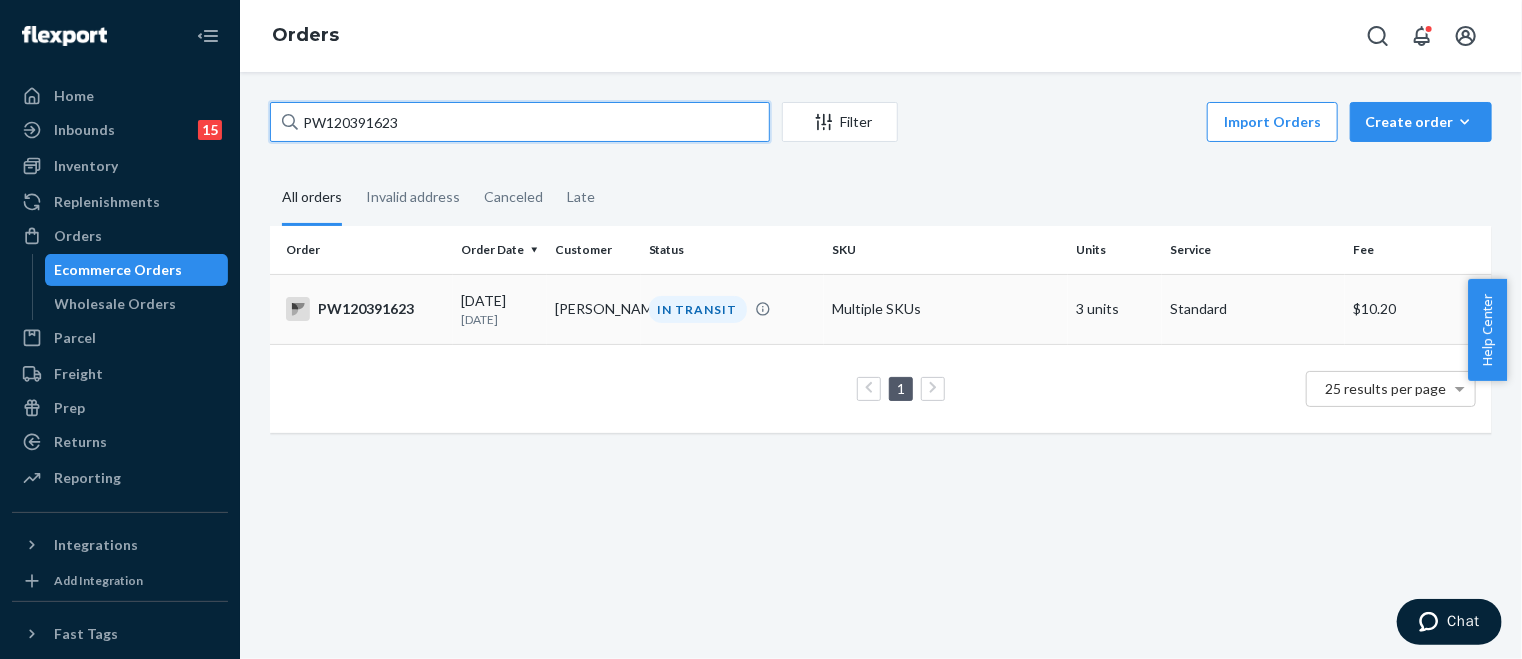 type on "PW120391623" 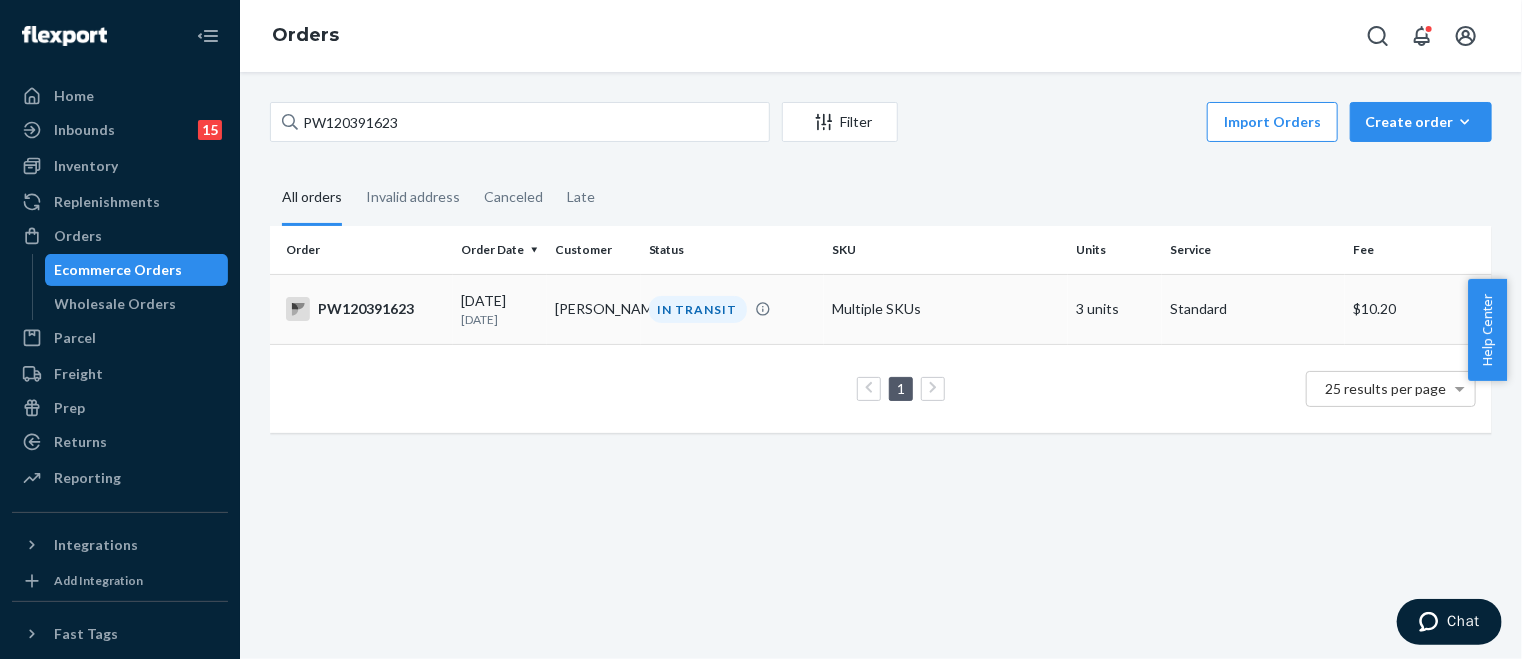 click on "[PERSON_NAME]" at bounding box center (594, 309) 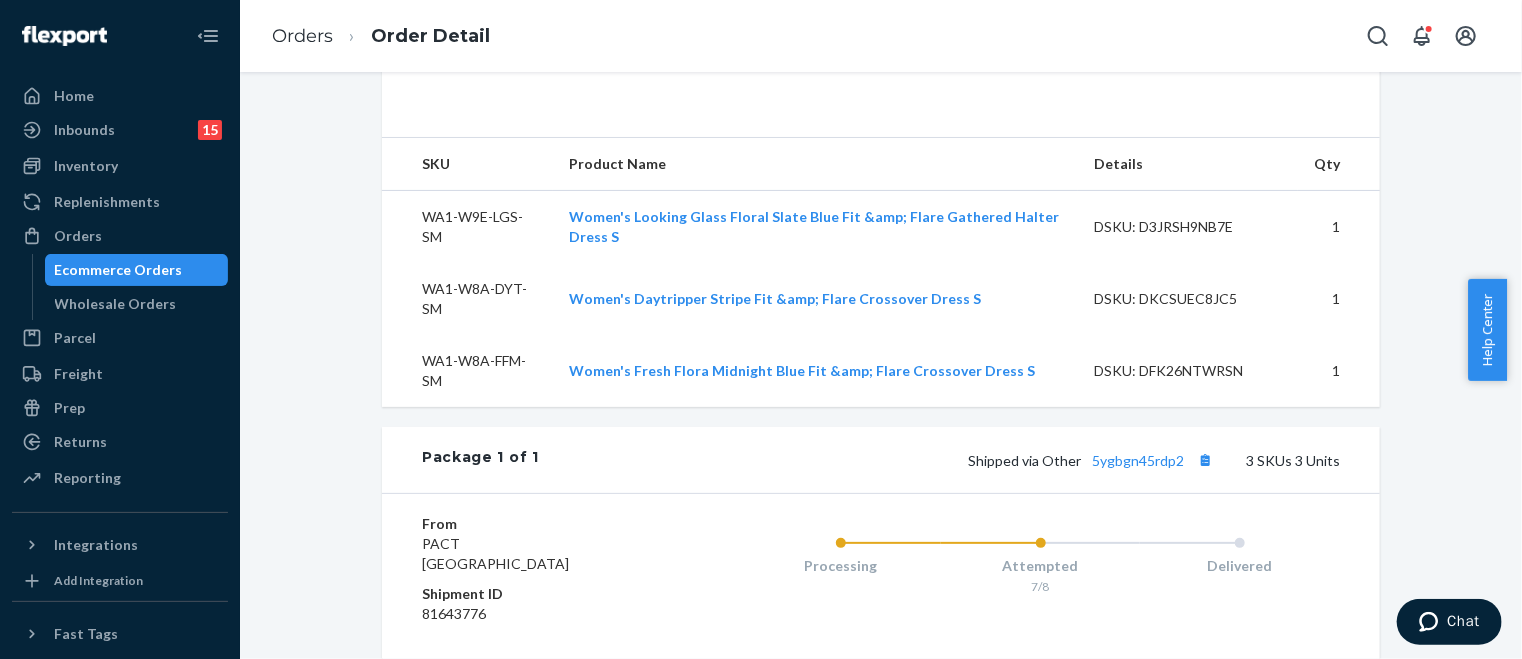 scroll, scrollTop: 700, scrollLeft: 0, axis: vertical 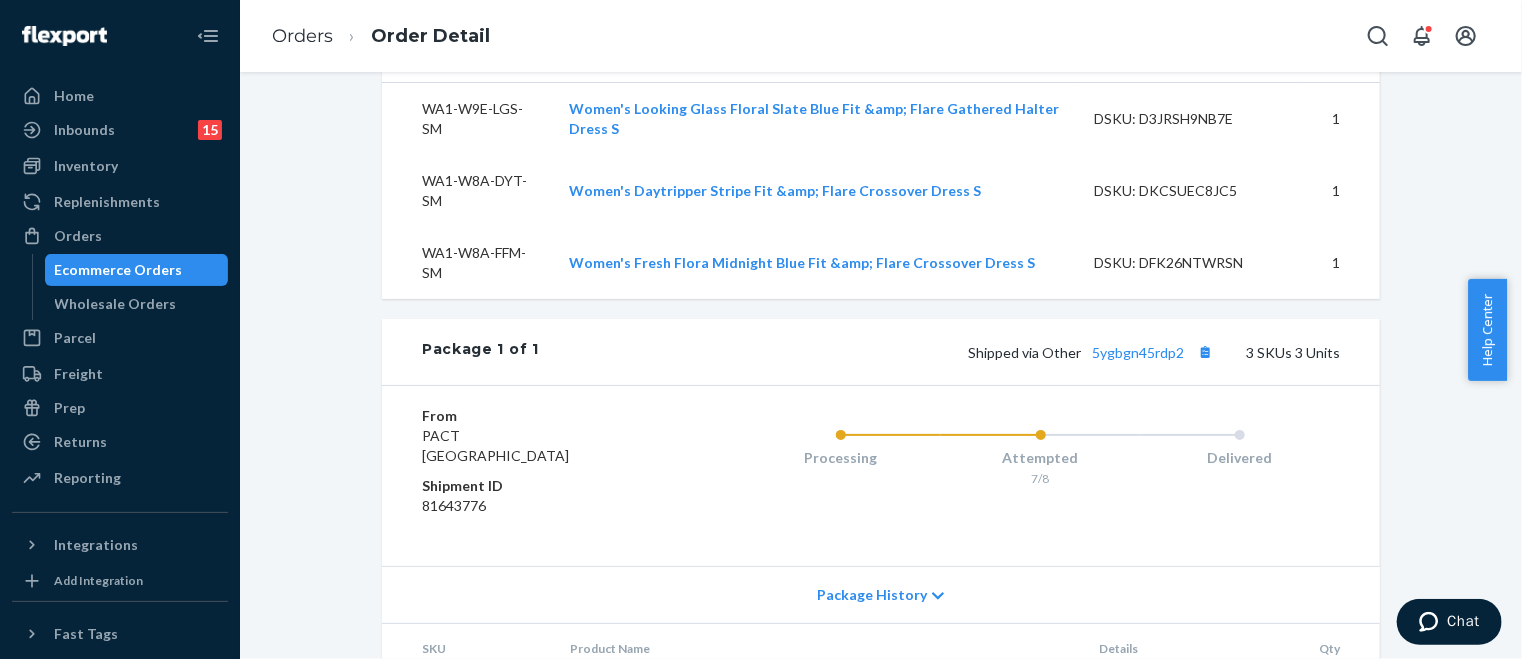 click on "Shipped via Other   5ygbgn45rdp2 3   SKUs   3   Units" at bounding box center (939, 352) 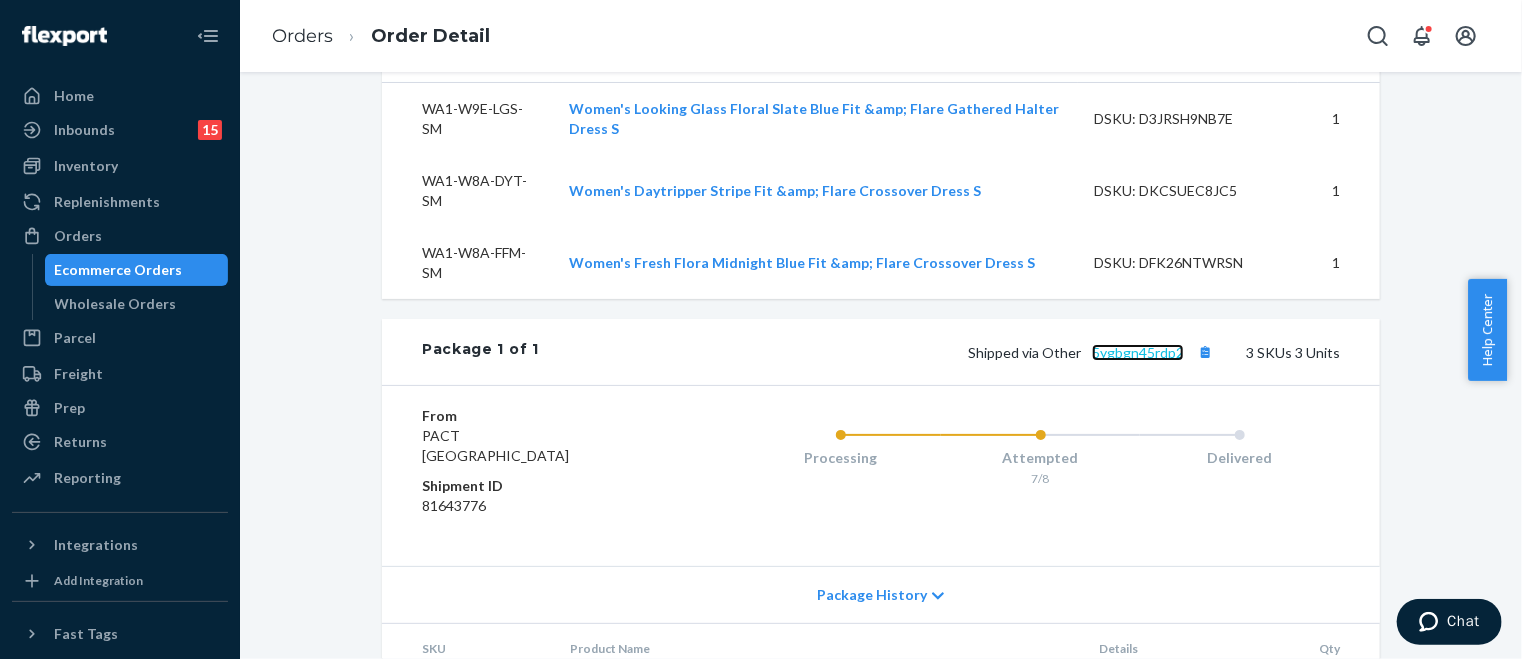 click on "5ygbgn45rdp2" at bounding box center [1138, 352] 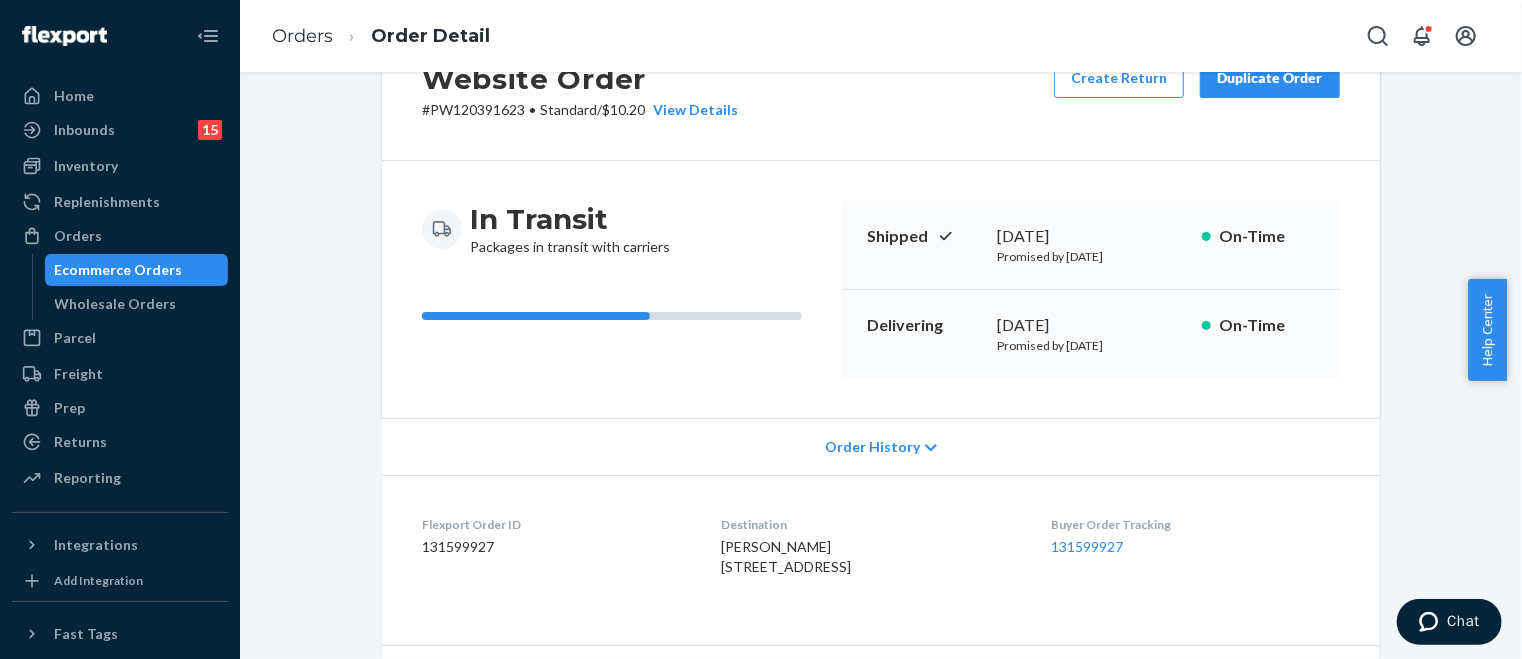 scroll, scrollTop: 0, scrollLeft: 0, axis: both 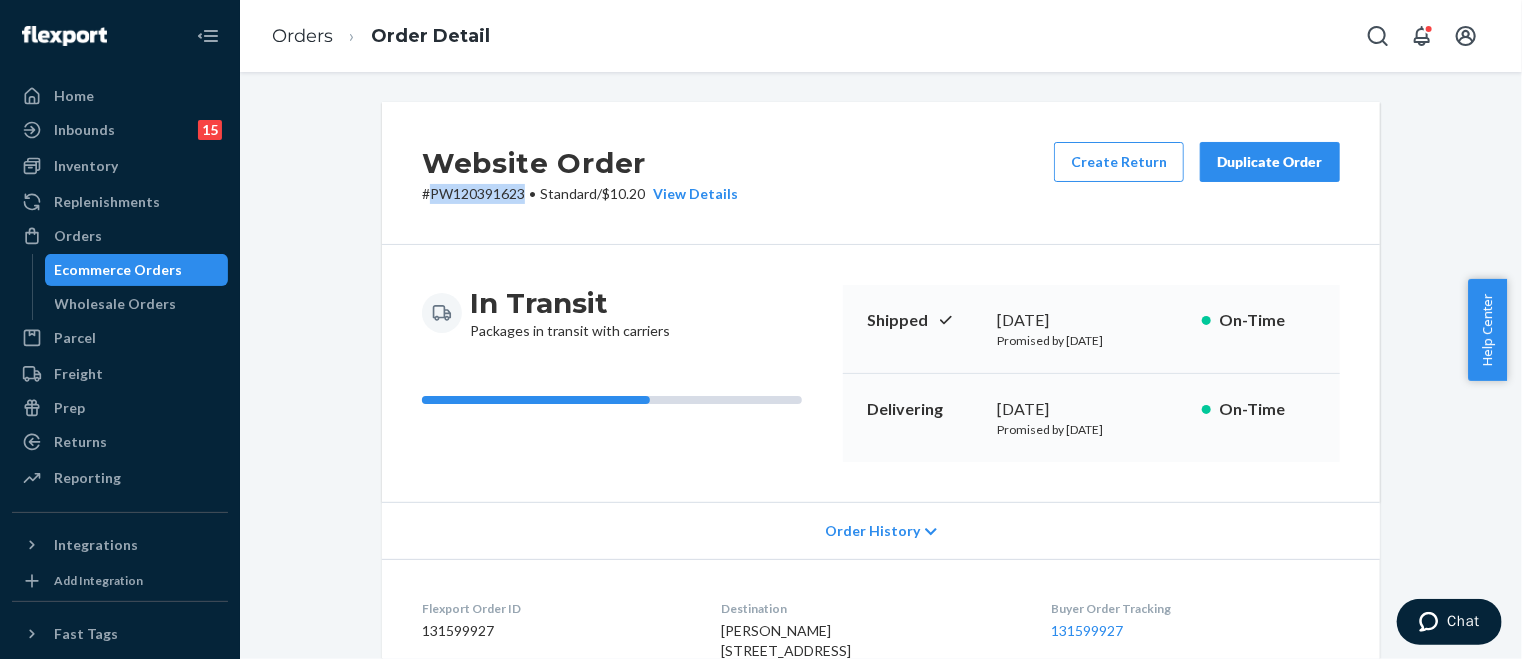 drag, startPoint x: 426, startPoint y: 191, endPoint x: 520, endPoint y: 193, distance: 94.02127 